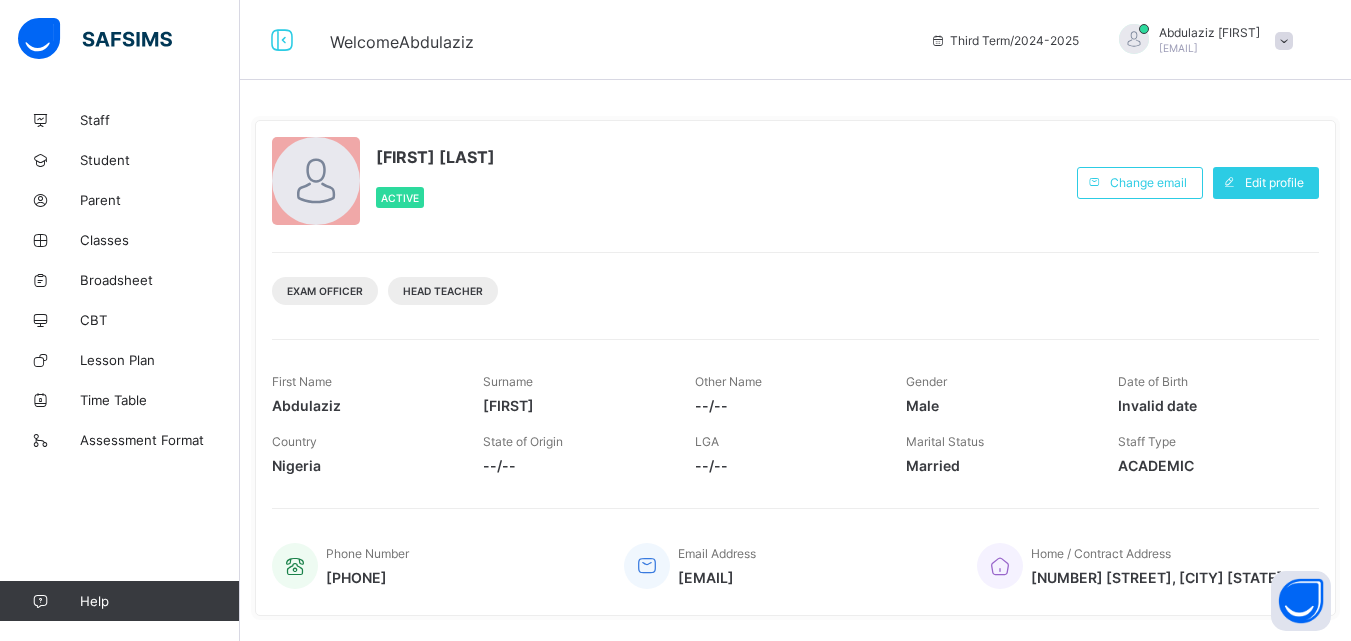 scroll, scrollTop: 0, scrollLeft: 0, axis: both 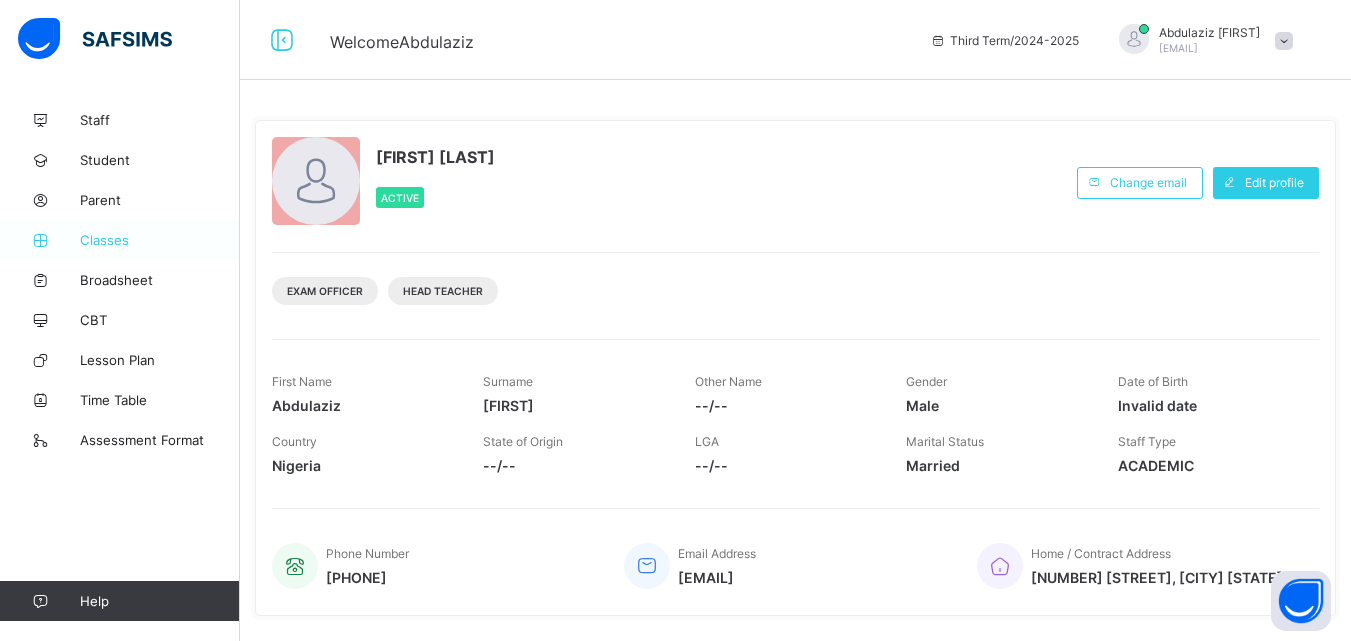 click on "Classes" at bounding box center [160, 240] 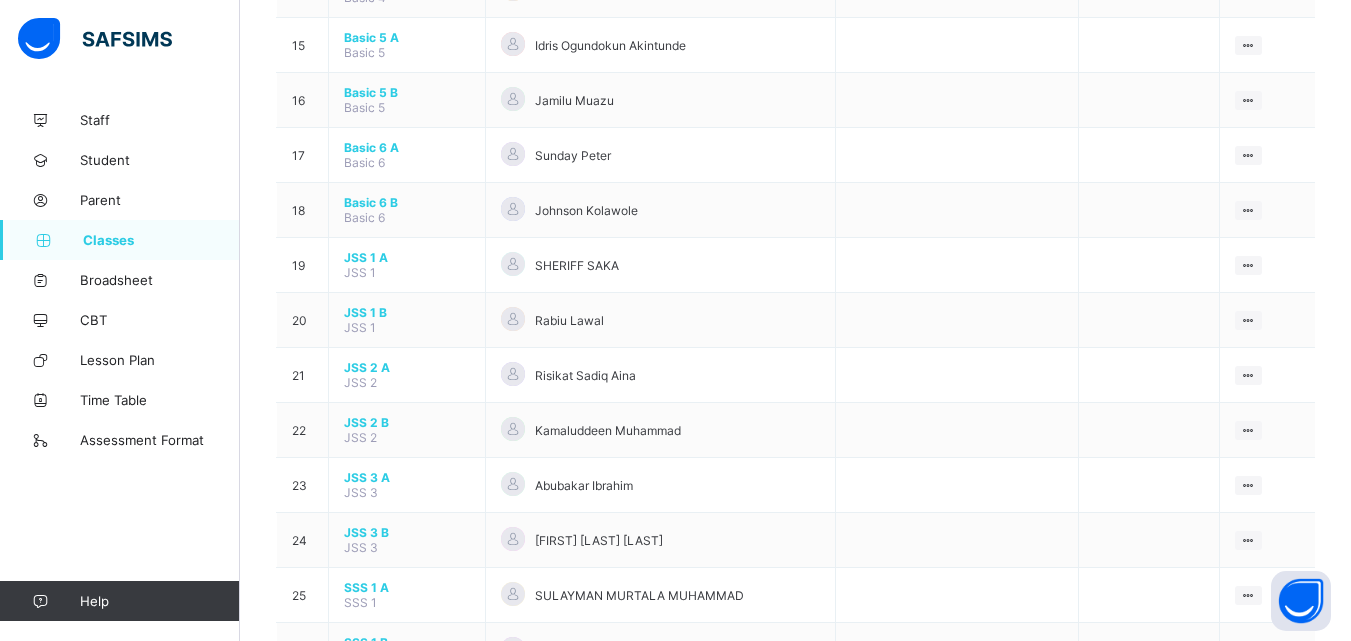 scroll, scrollTop: 996, scrollLeft: 0, axis: vertical 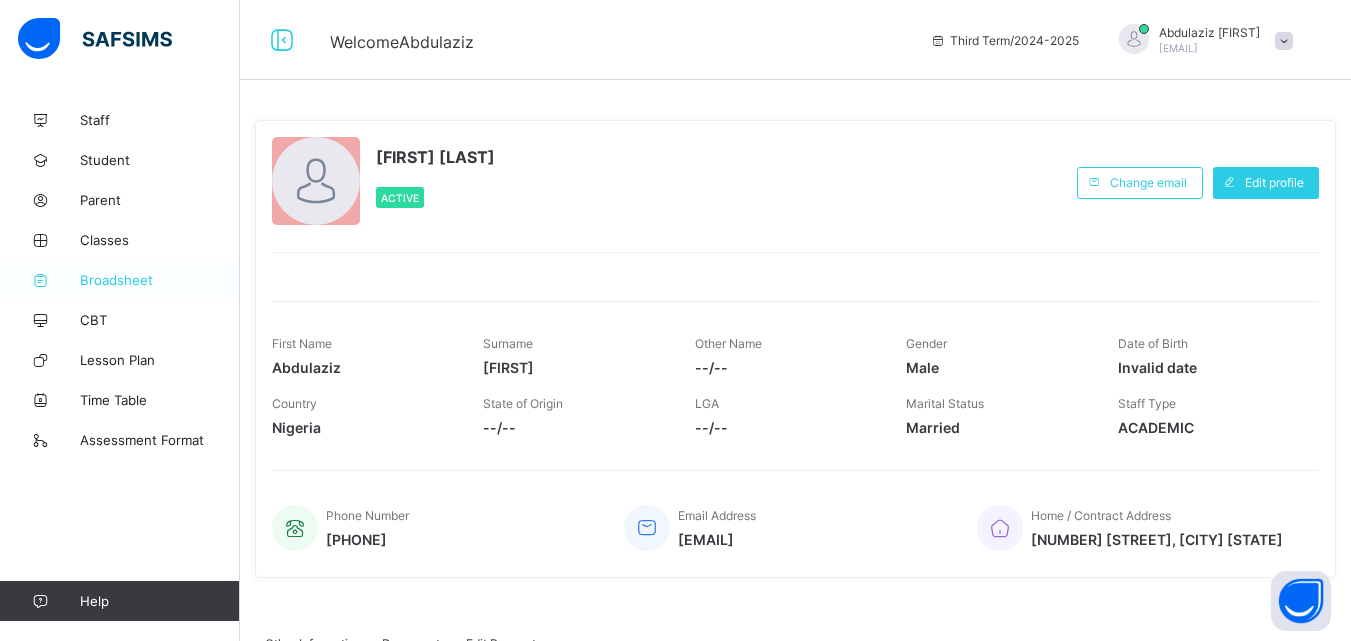 click on "Broadsheet" at bounding box center [160, 280] 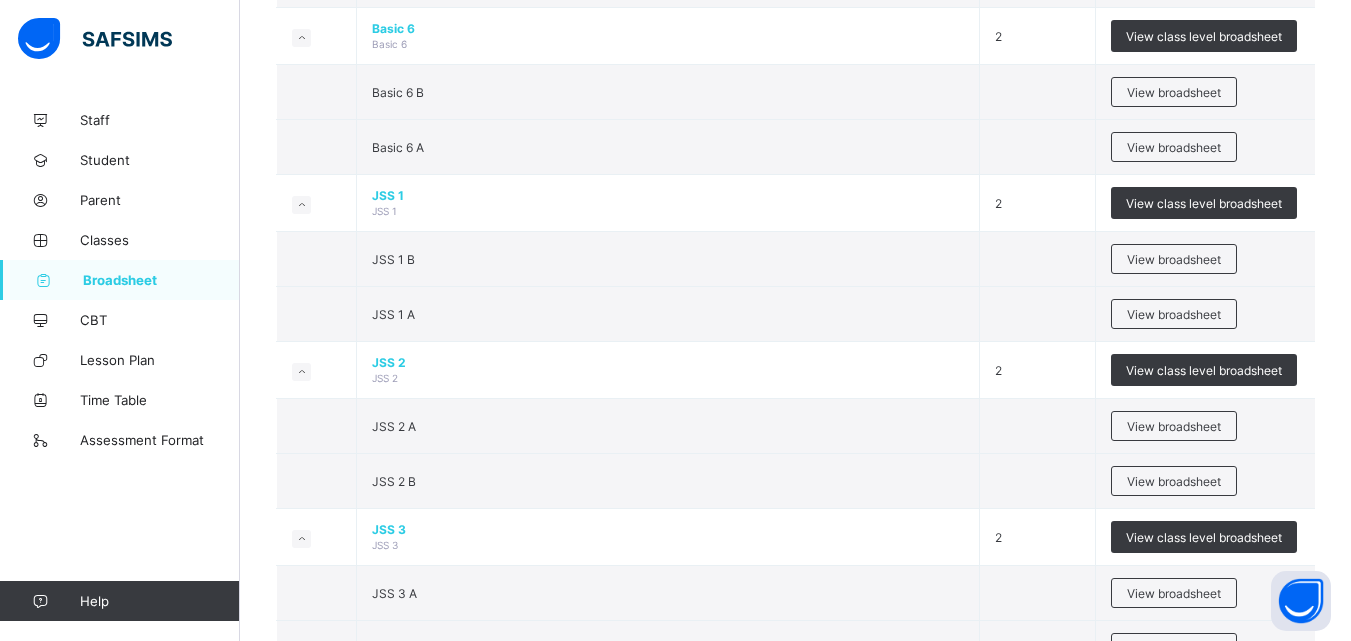 scroll, scrollTop: 1556, scrollLeft: 0, axis: vertical 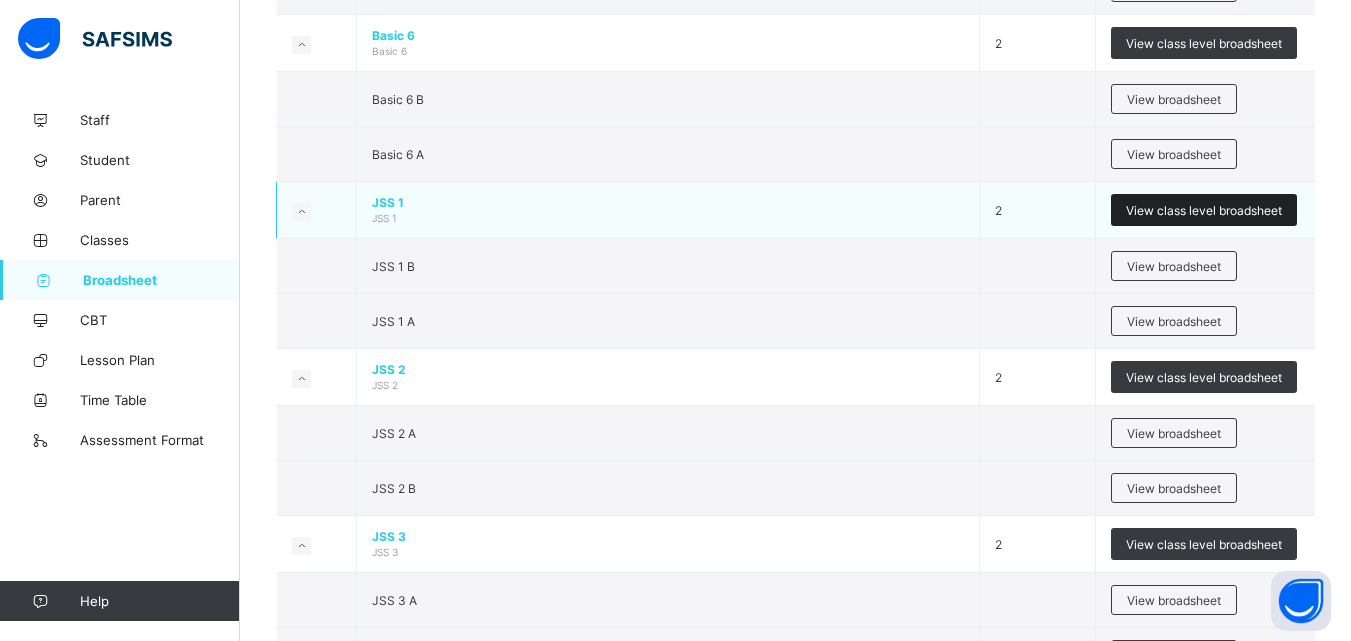 click on "View class level broadsheet" at bounding box center (1204, 210) 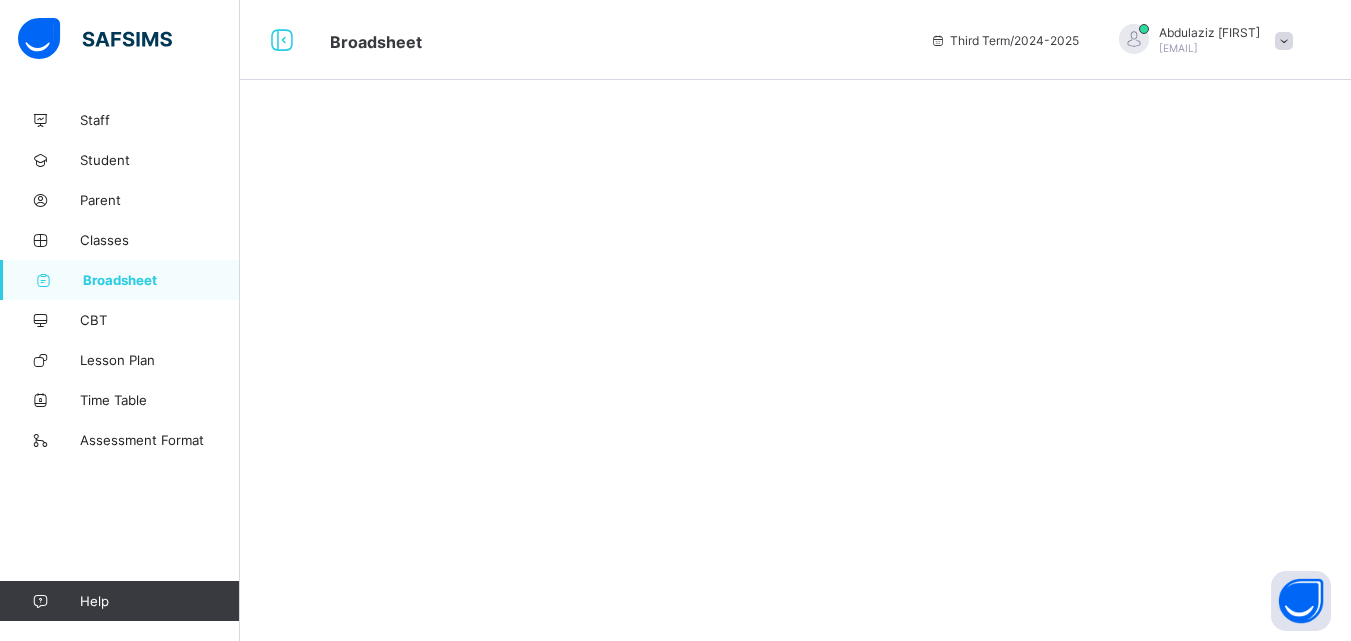 scroll, scrollTop: 0, scrollLeft: 0, axis: both 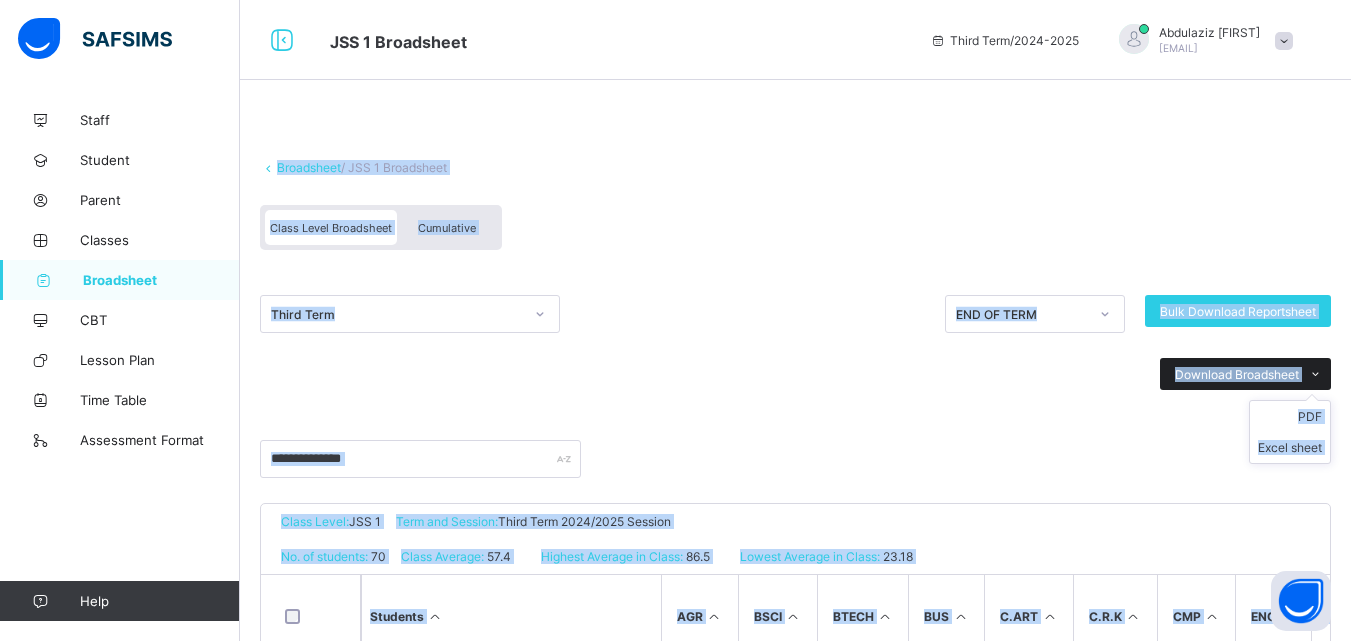 click on "Download Broadsheet" at bounding box center (1237, 374) 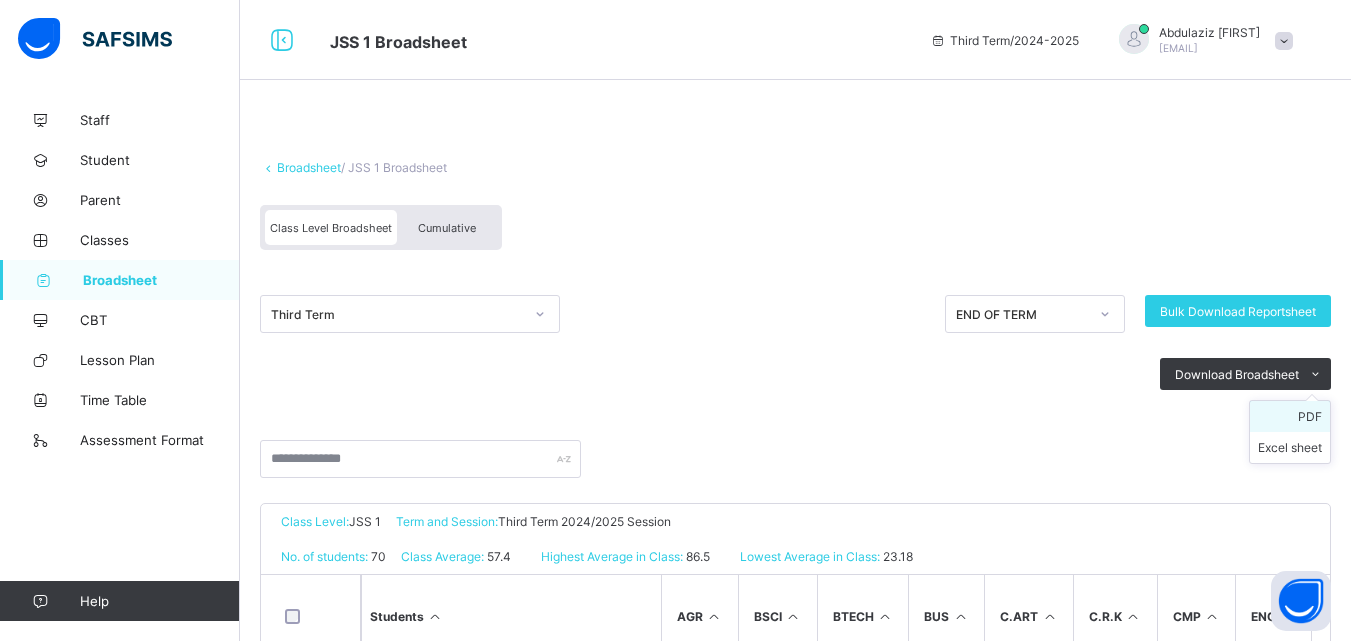 click on "PDF" at bounding box center (1290, 416) 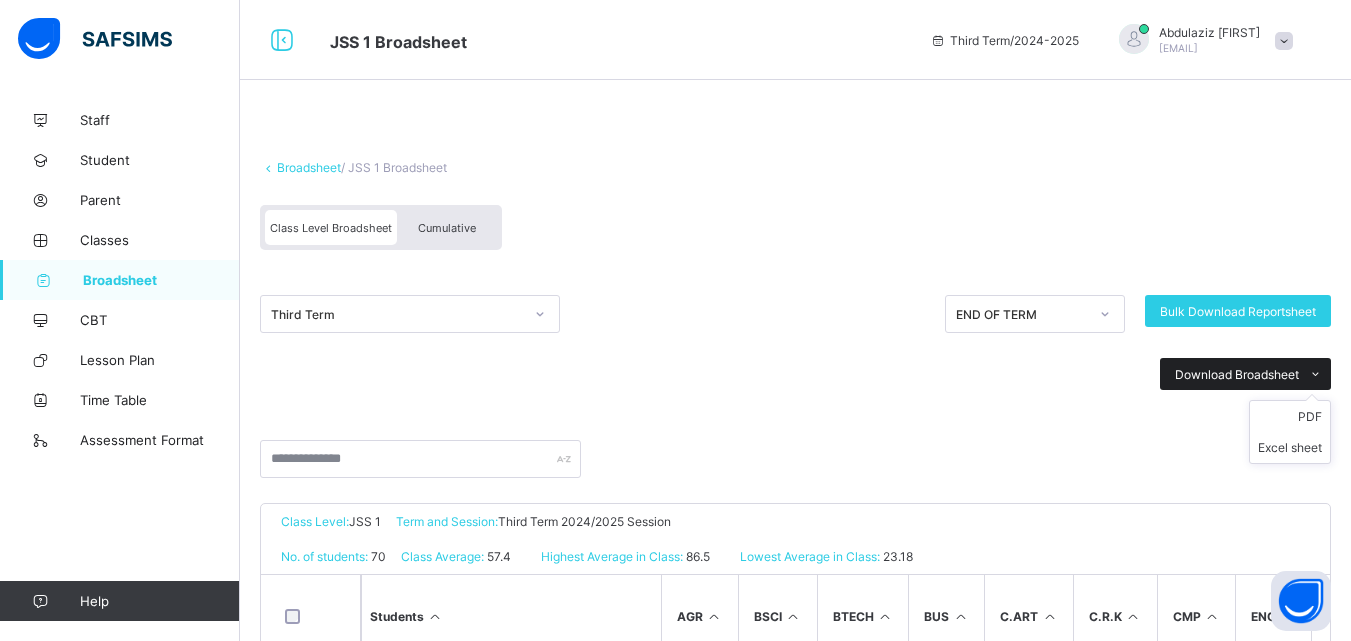 click at bounding box center (1315, 374) 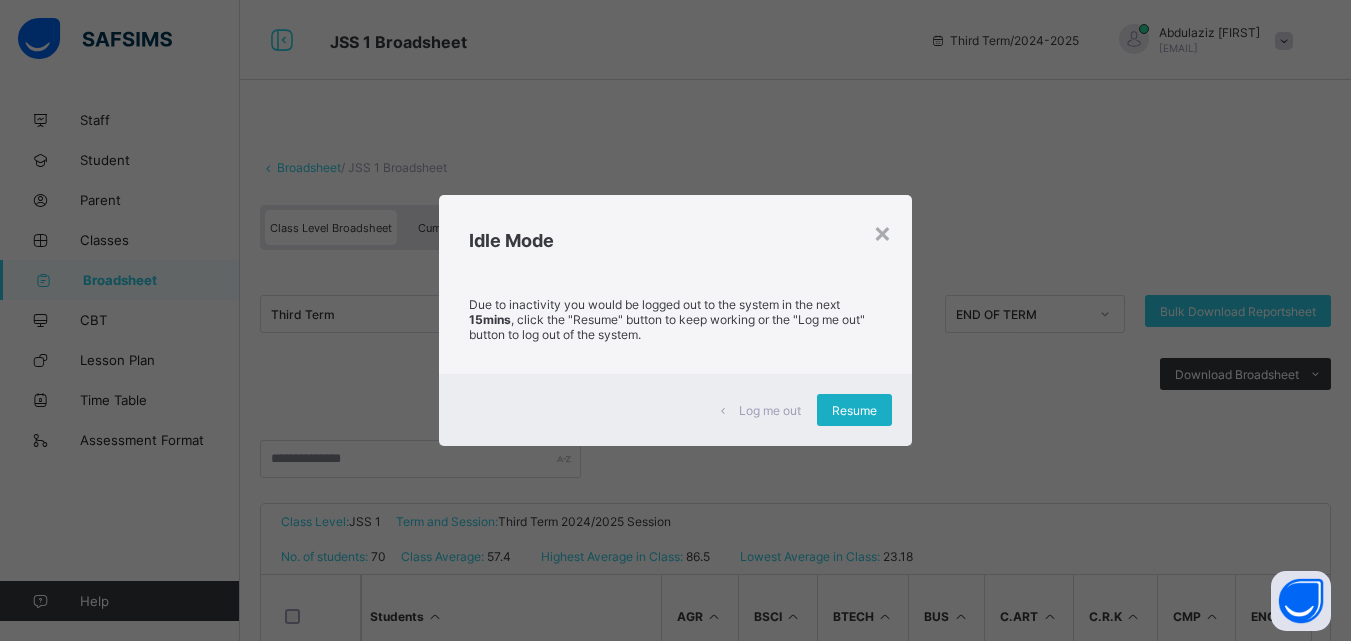 click on "Resume" at bounding box center [854, 410] 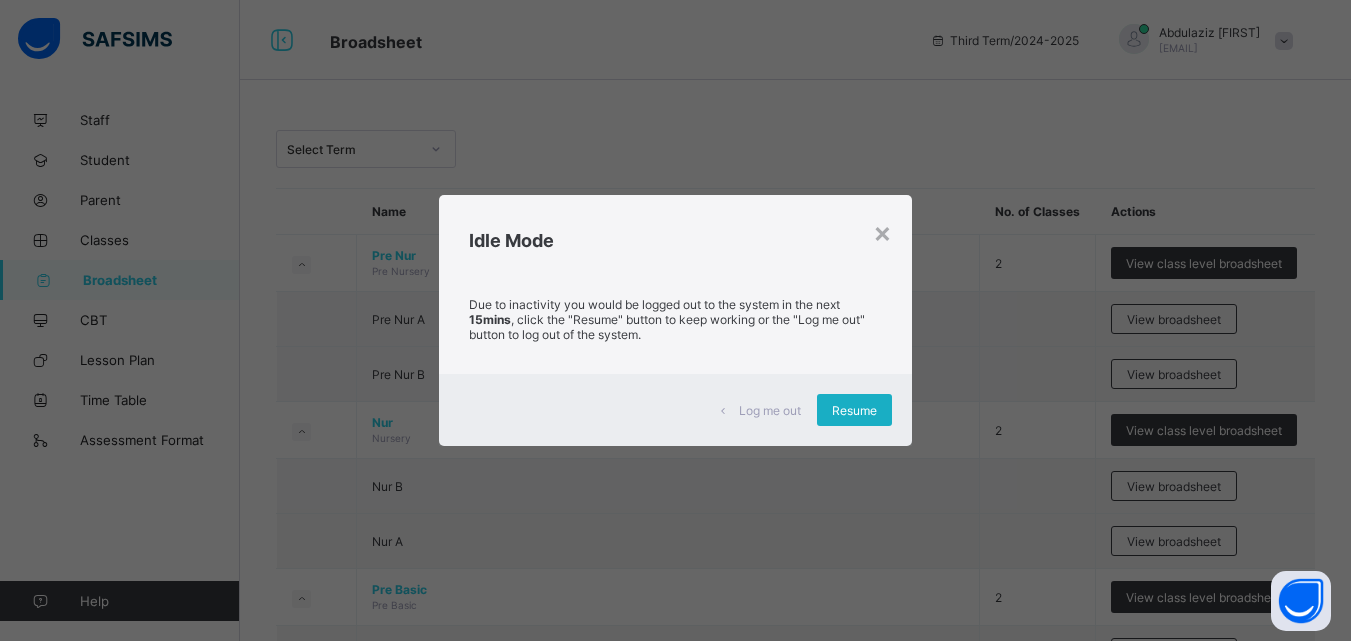 click on "Resume" at bounding box center (854, 410) 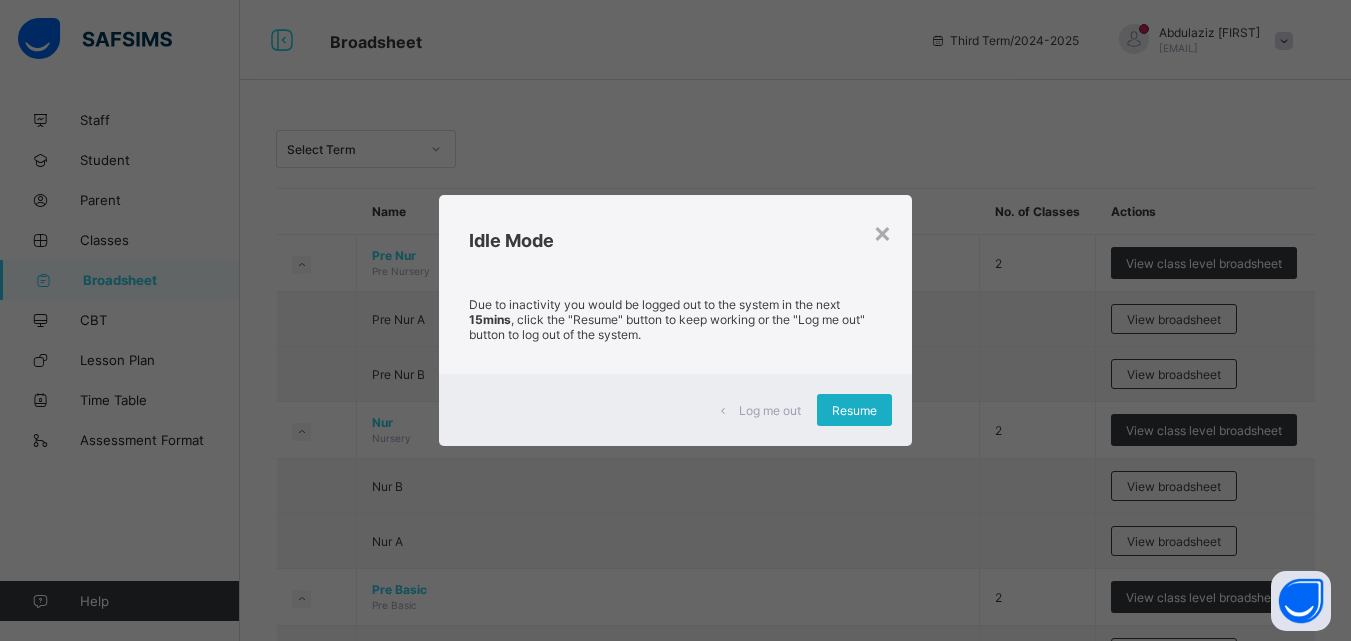 click on "Resume" at bounding box center (854, 410) 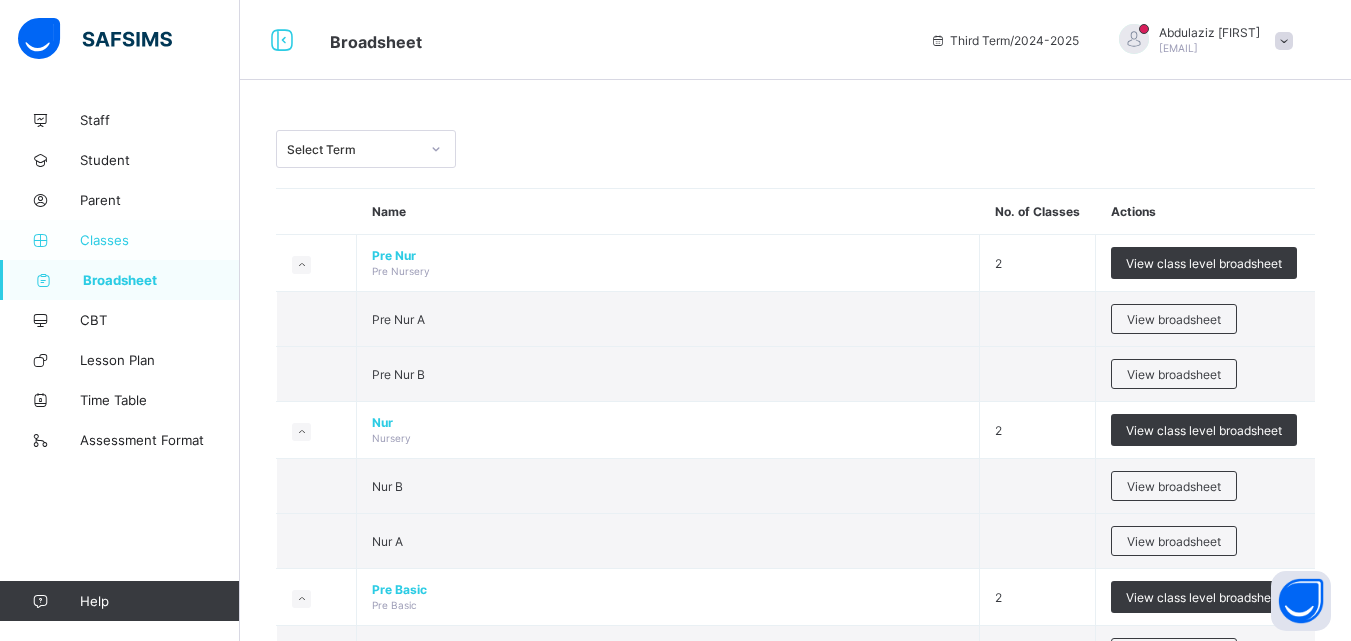 click on "Classes" at bounding box center [160, 240] 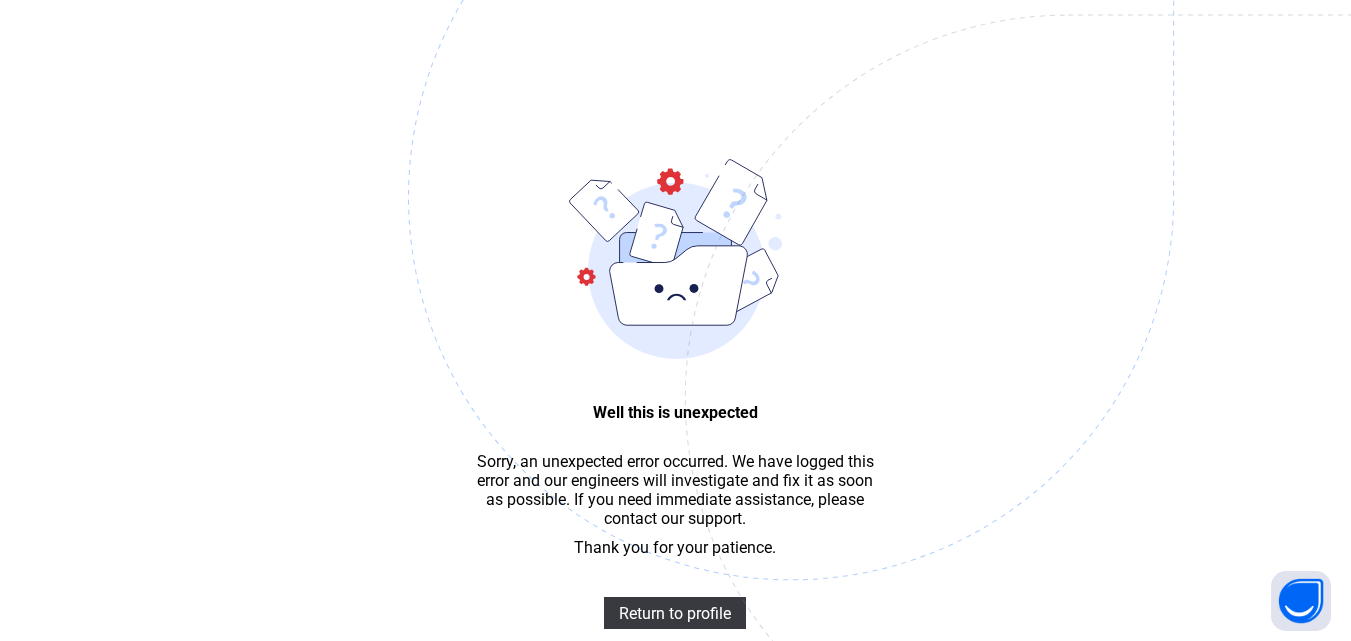scroll, scrollTop: 60, scrollLeft: 0, axis: vertical 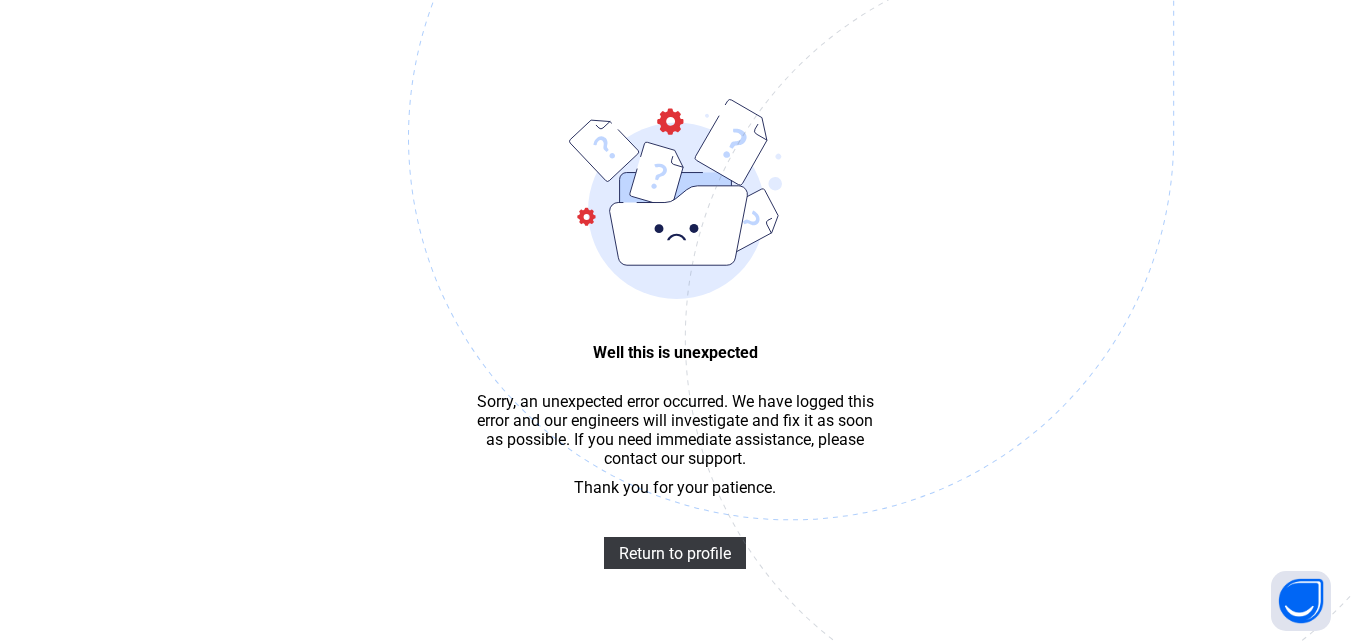 click on "Well this is unexpected Sorry, an unexpected error occurred. We have logged this error and our engineers will investigate and fix it as soon as possible. If you need immediate assistance, please contact our support. Thank you for your patience. Return to profile" at bounding box center (675, 290) 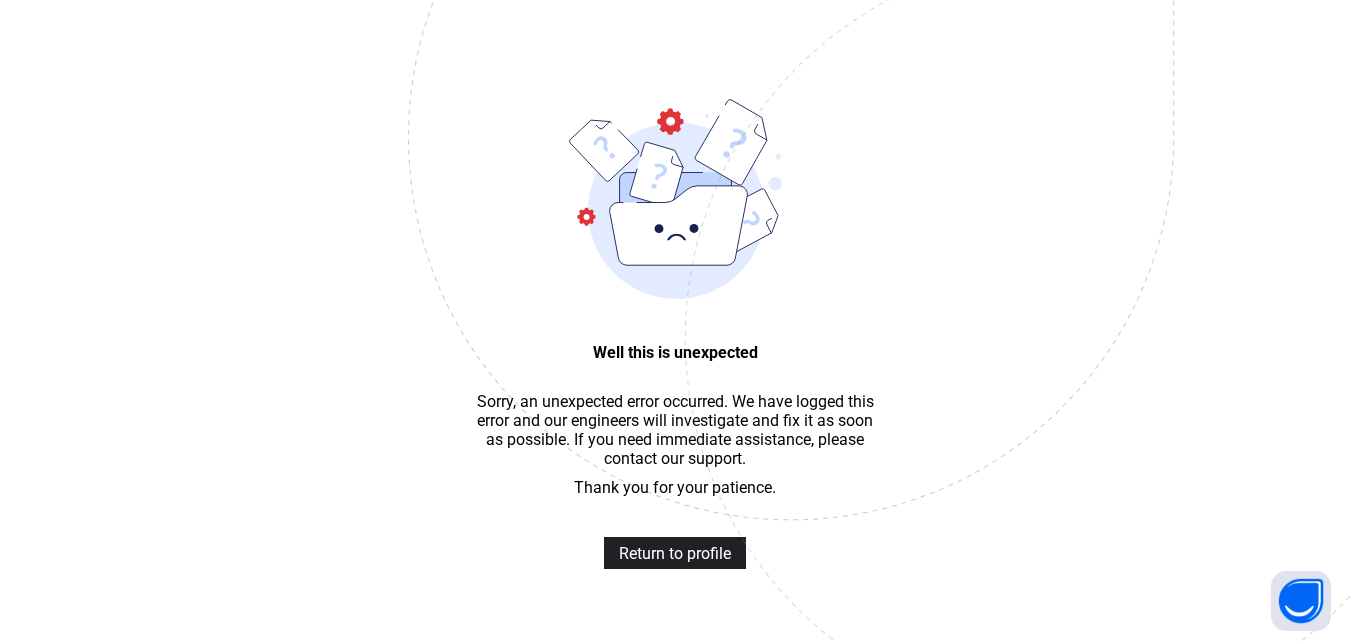 click on "Return to profile" at bounding box center (675, 553) 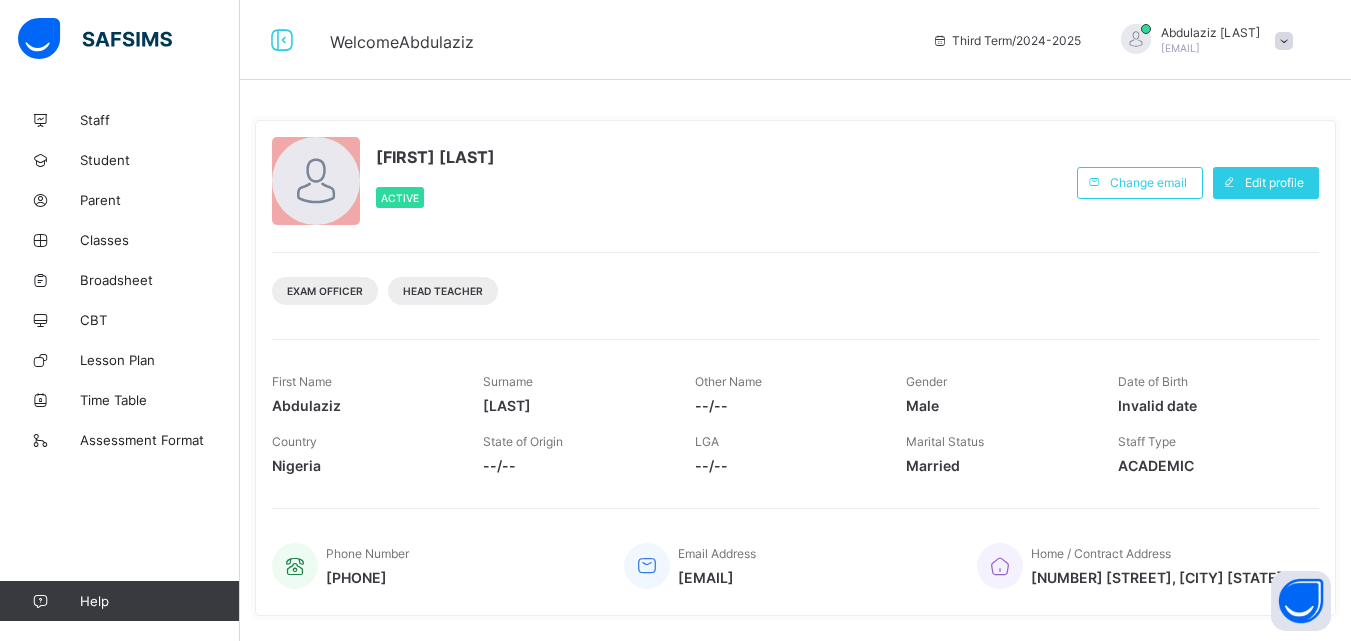 scroll, scrollTop: 0, scrollLeft: 0, axis: both 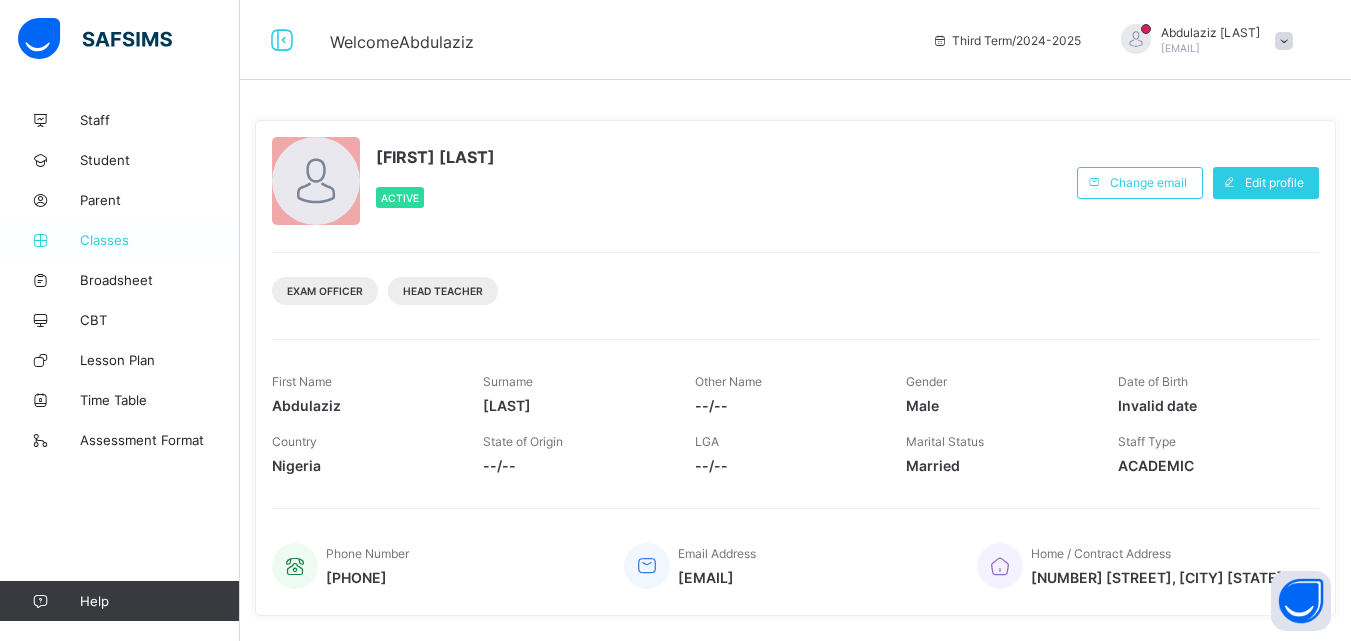 click on "Classes" at bounding box center (160, 240) 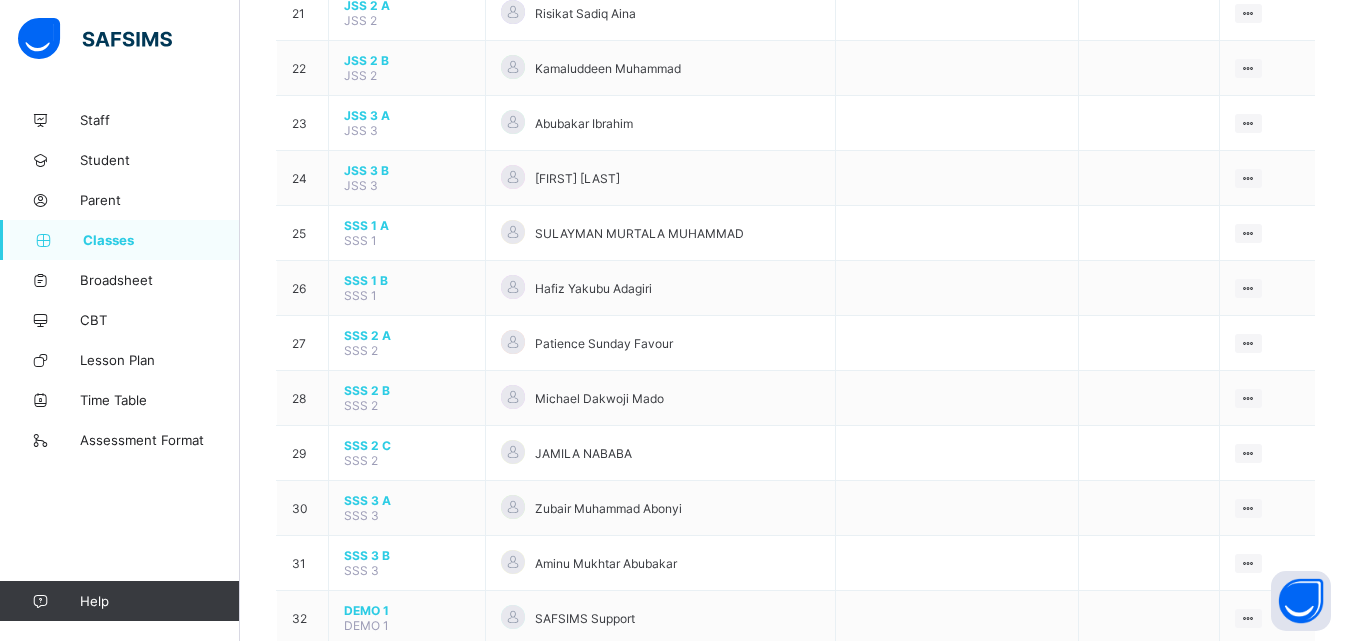 scroll, scrollTop: 1403, scrollLeft: 0, axis: vertical 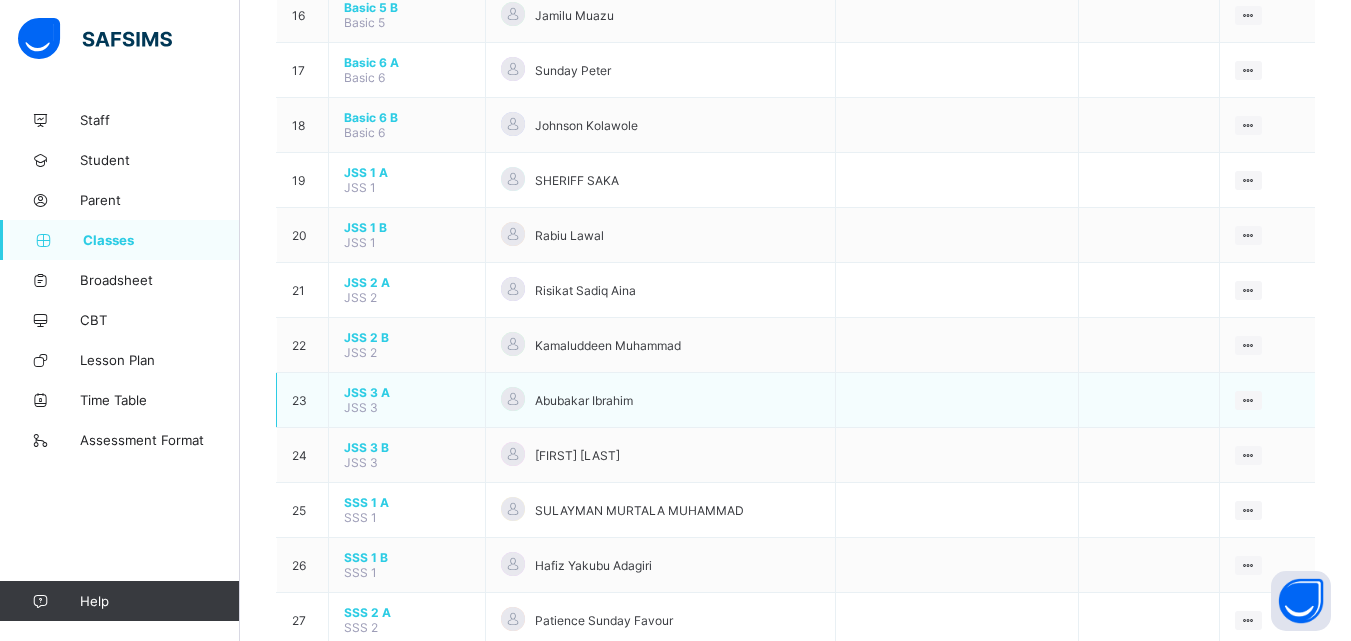 click on "JSS 3   A" at bounding box center [407, 392] 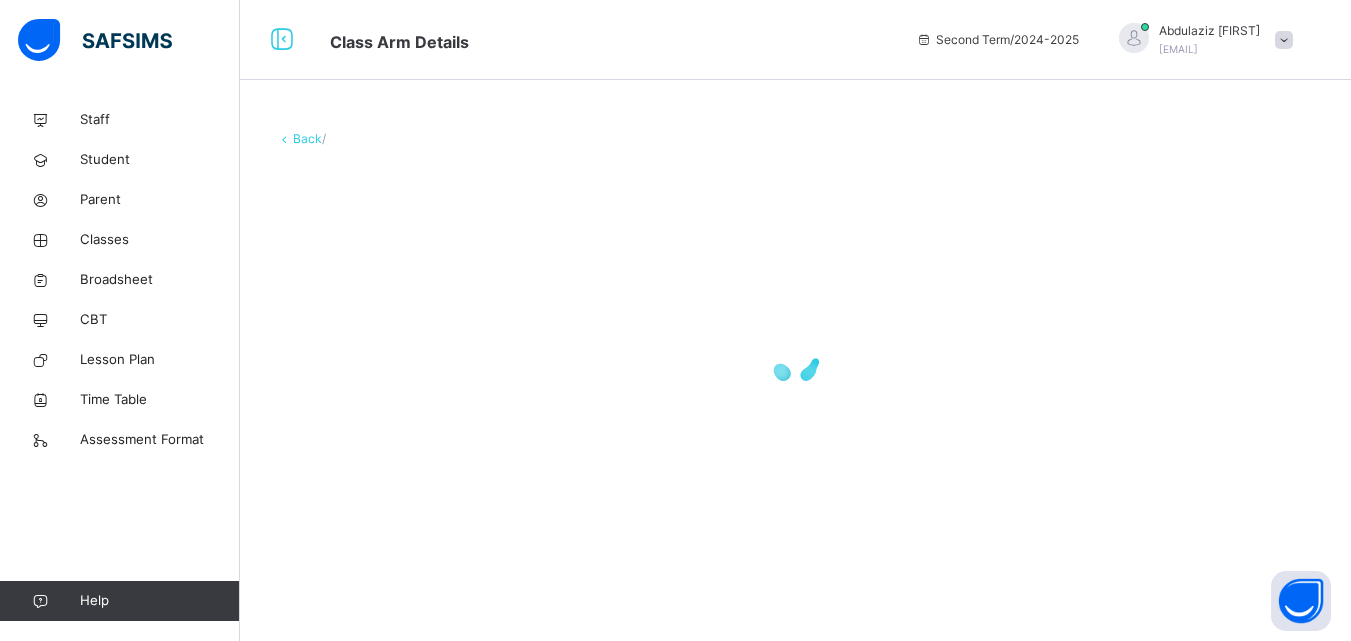 scroll, scrollTop: 0, scrollLeft: 0, axis: both 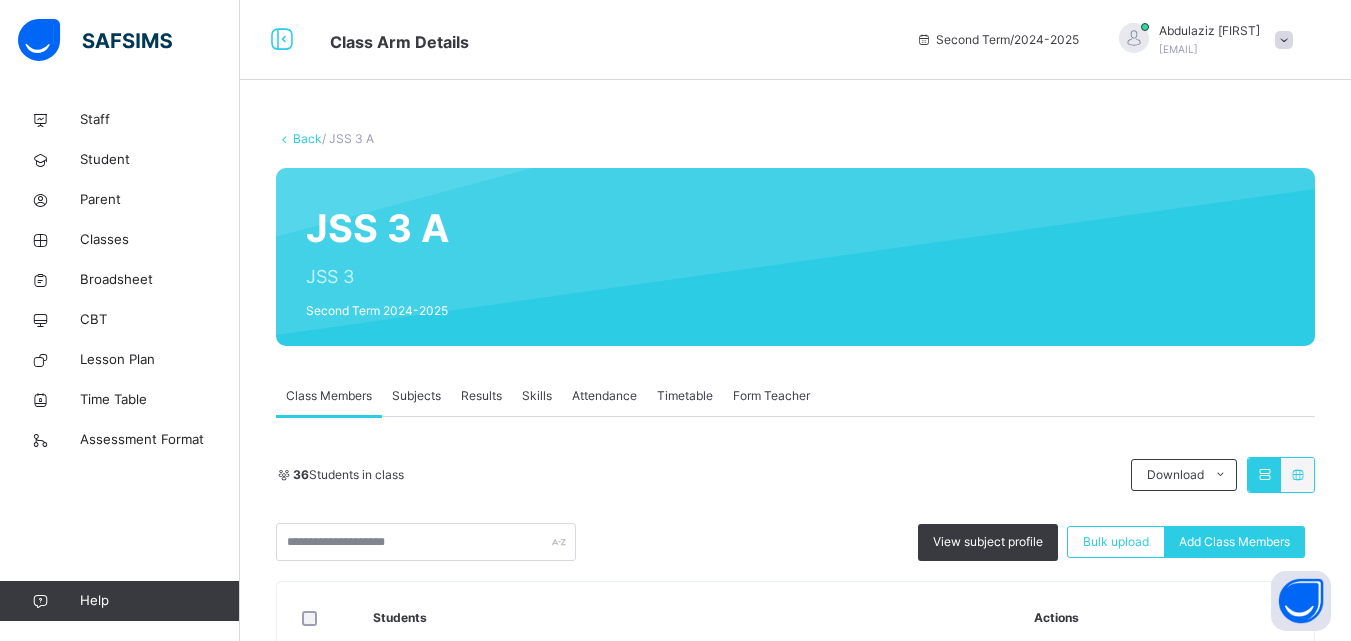 click on "Subjects" at bounding box center [416, 396] 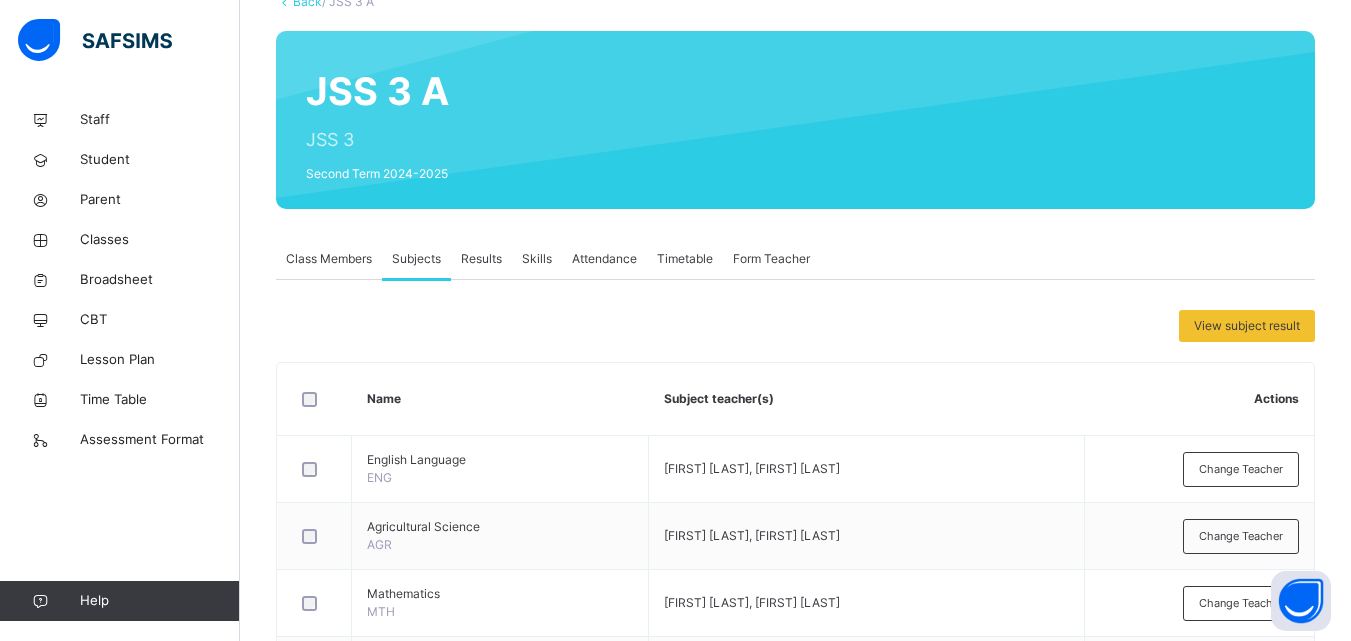 scroll, scrollTop: 0, scrollLeft: 0, axis: both 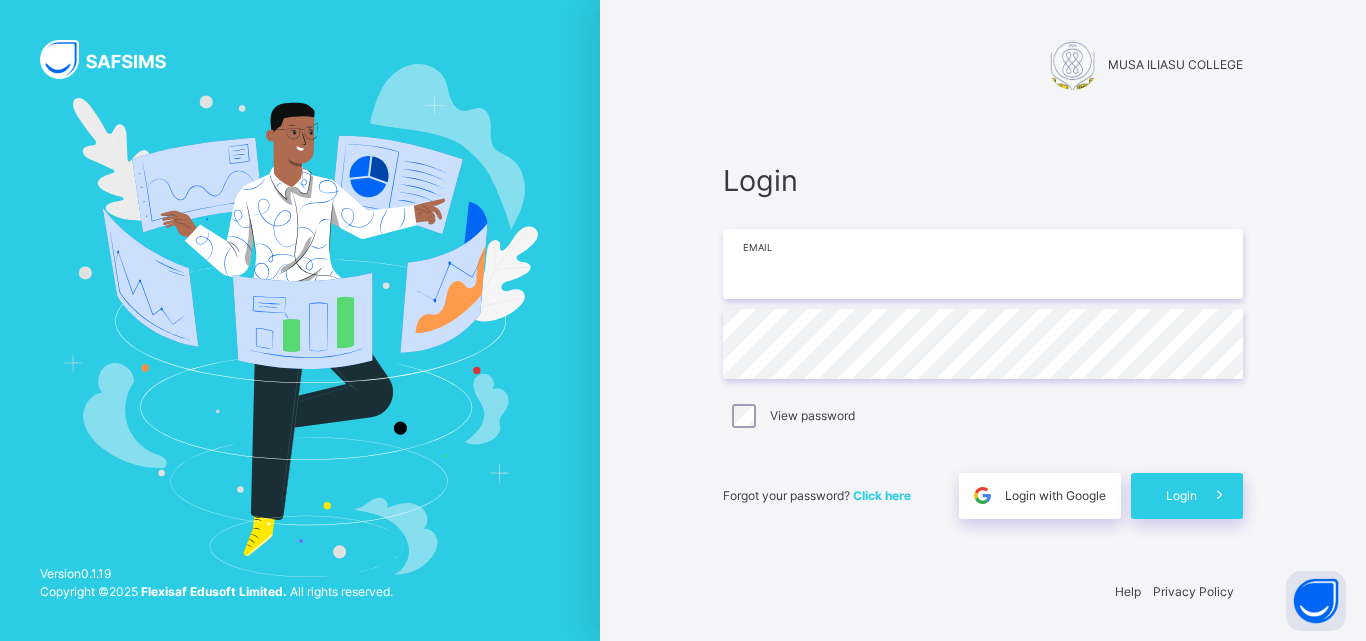 type on "**********" 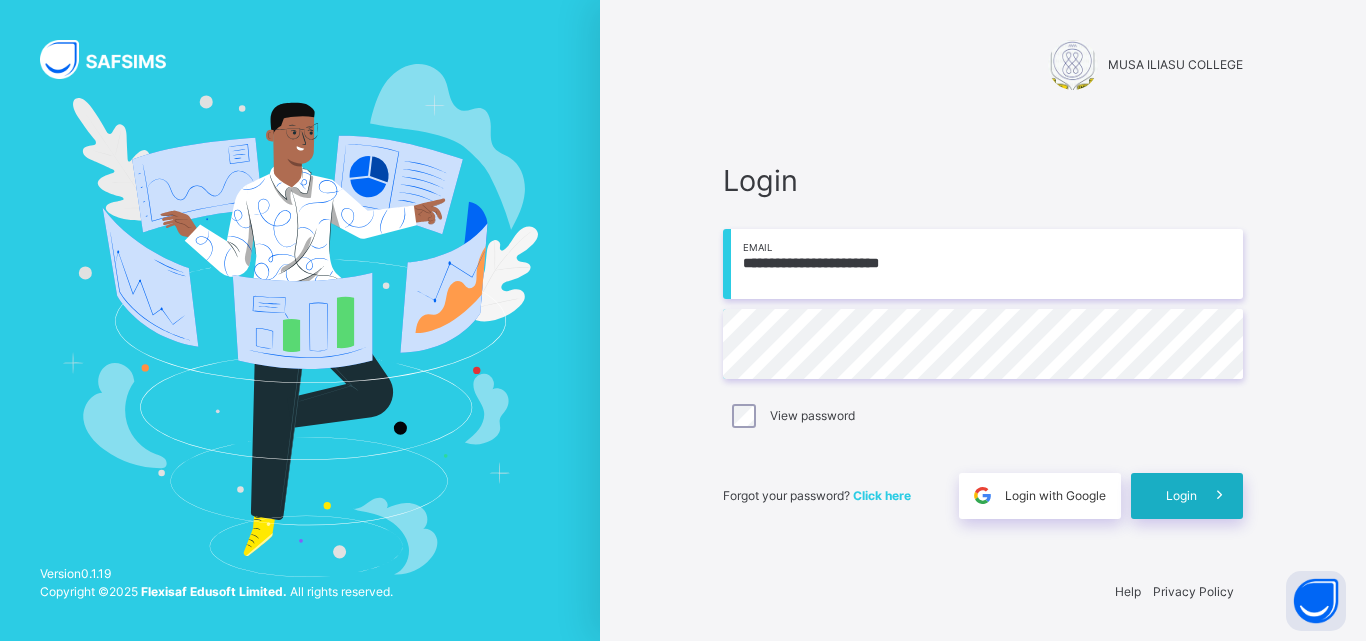 click on "Login" at bounding box center [1181, 496] 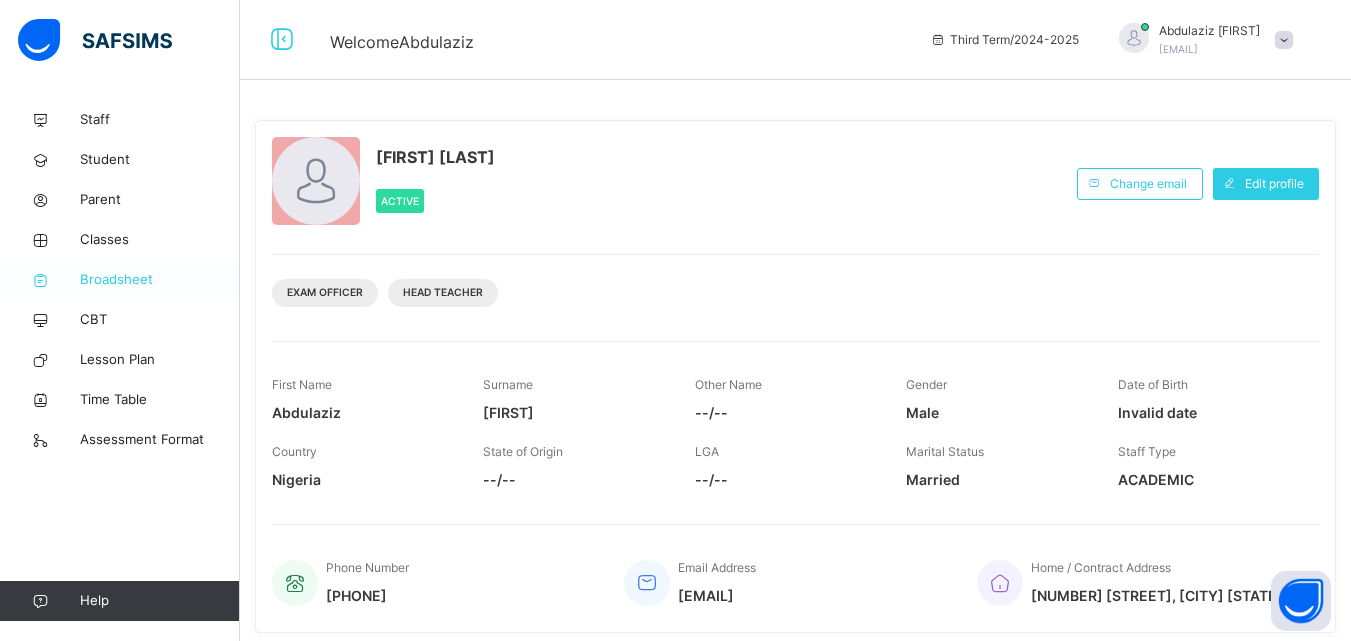 click on "Broadsheet" at bounding box center (160, 280) 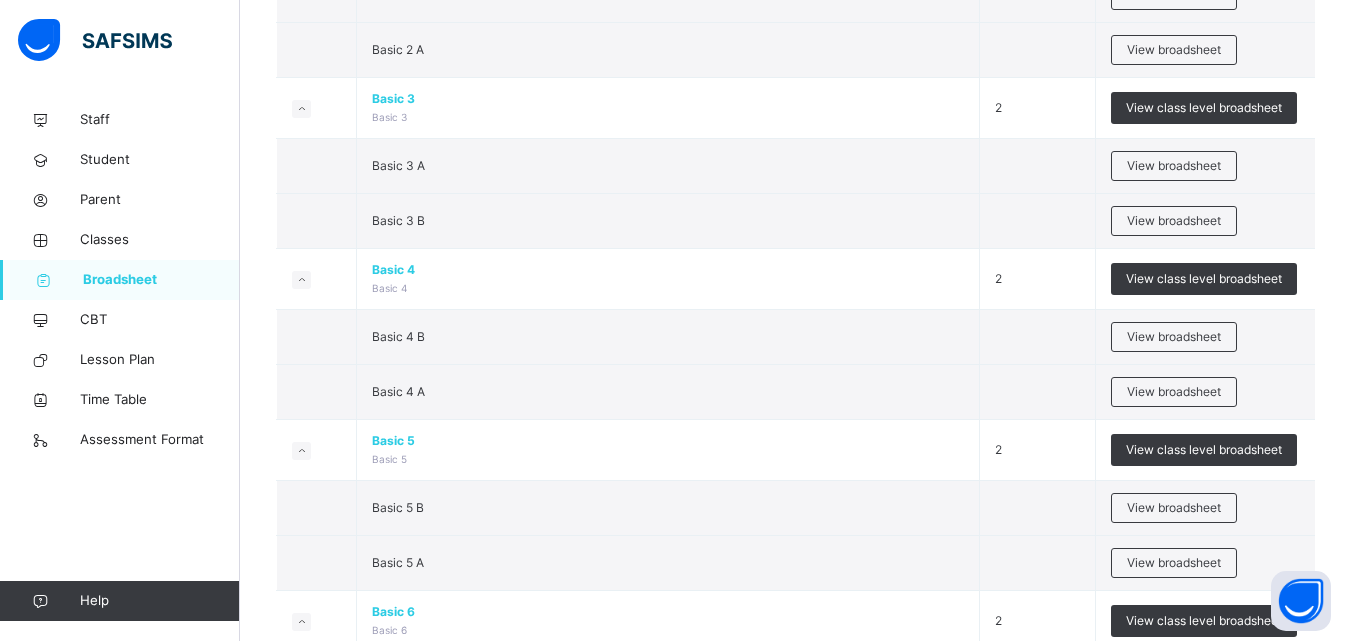 scroll, scrollTop: 1065, scrollLeft: 0, axis: vertical 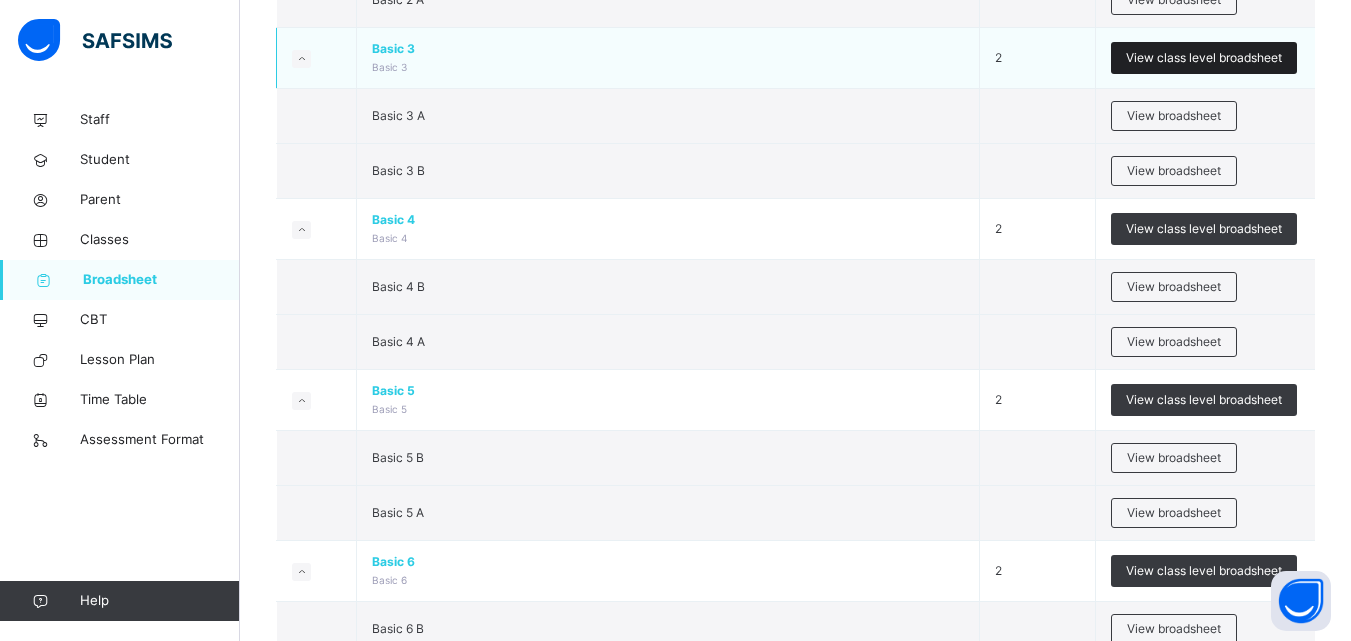click on "View class level broadsheet" at bounding box center [1204, 58] 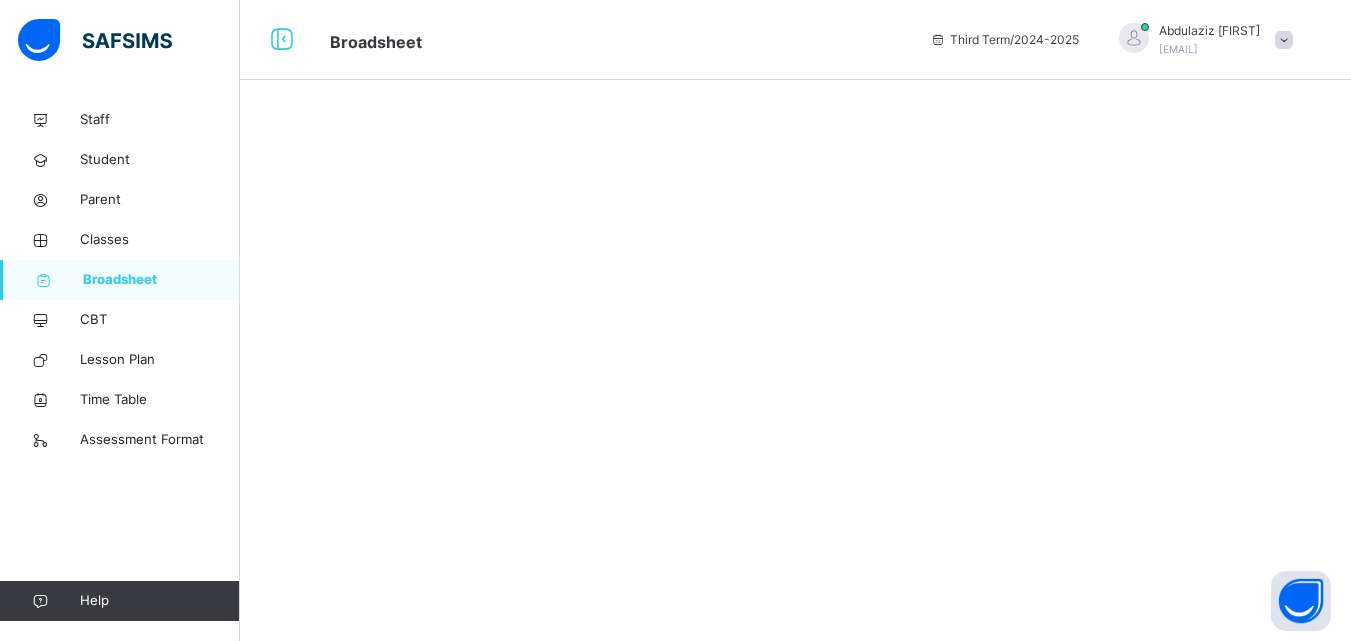scroll, scrollTop: 0, scrollLeft: 0, axis: both 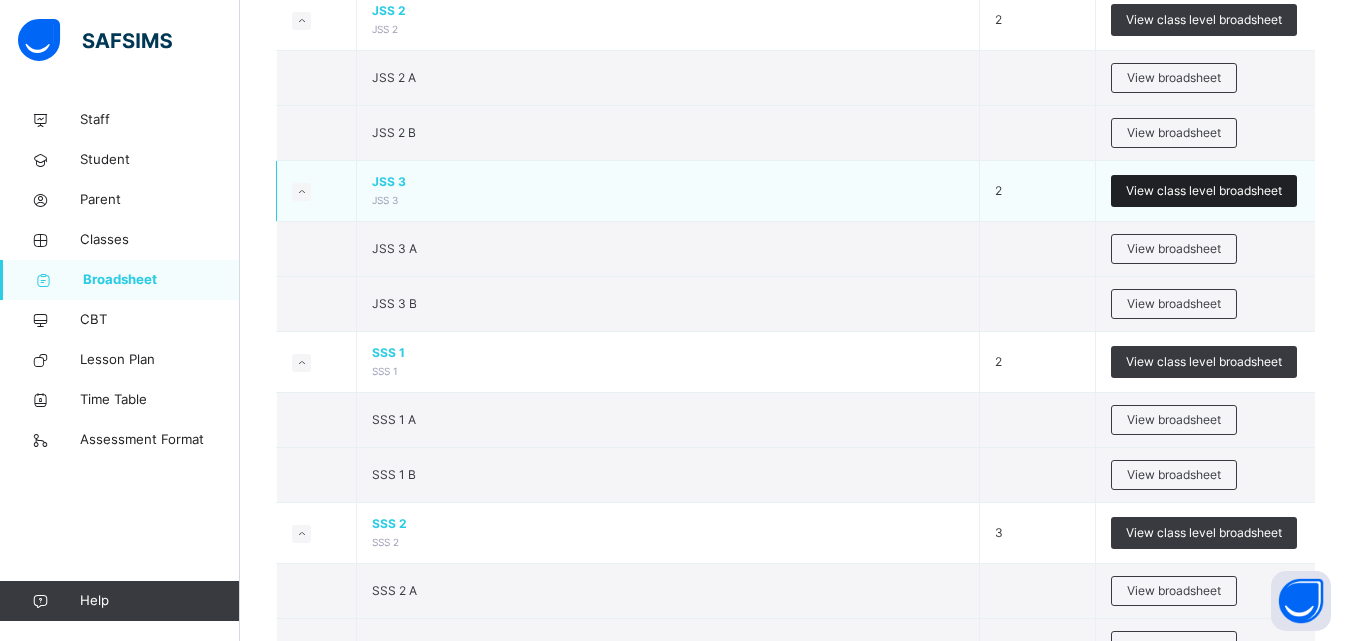 click on "View class level broadsheet" at bounding box center (1204, 191) 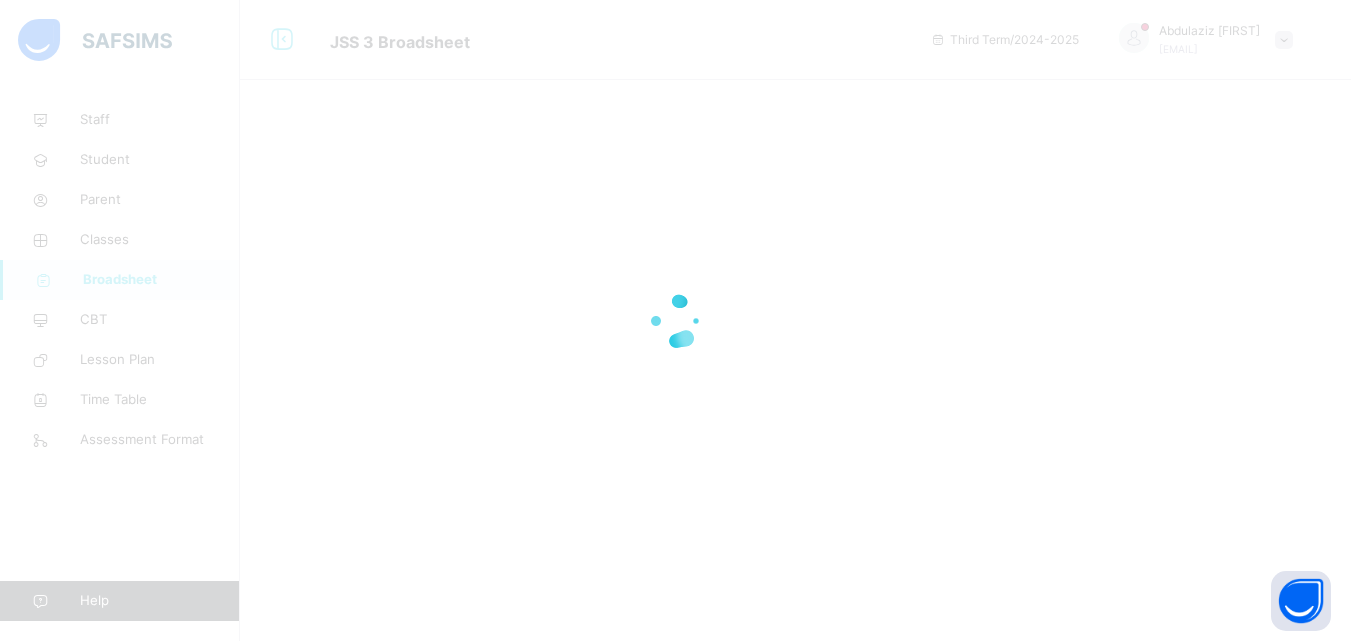 scroll, scrollTop: 0, scrollLeft: 0, axis: both 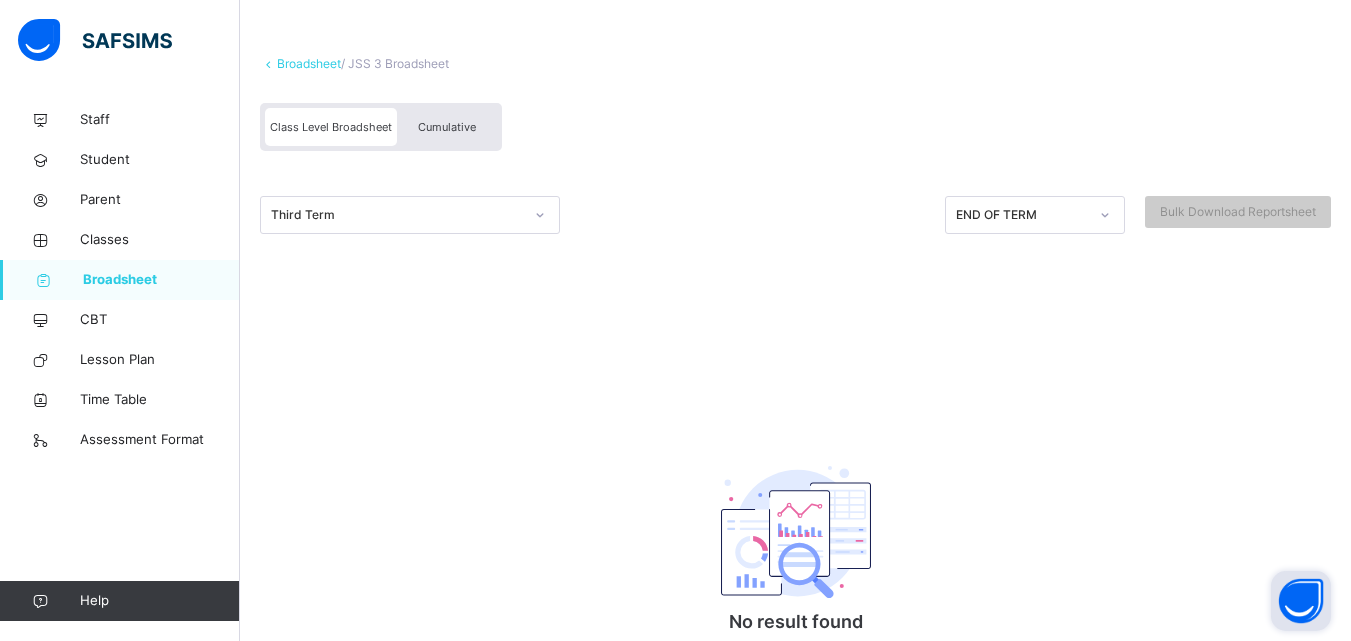 click at bounding box center [1301, 601] 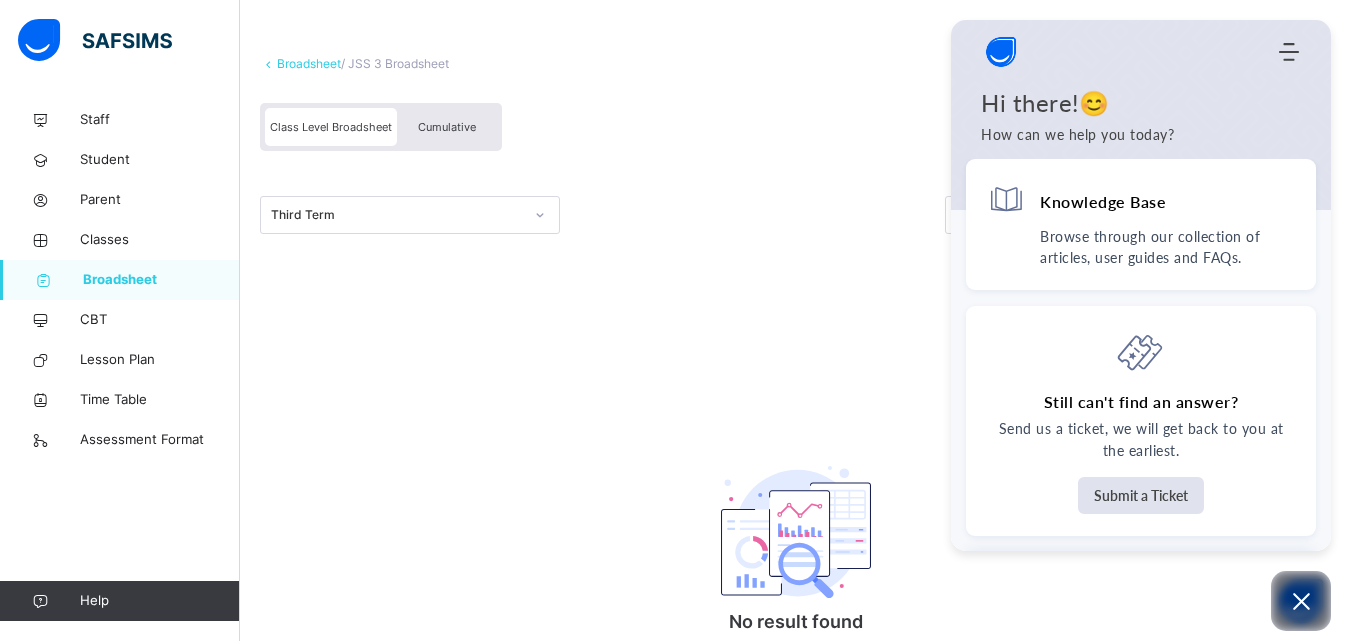 click on "Third Term END OF TERM Bulk Download Reportsheet" at bounding box center [795, 215] 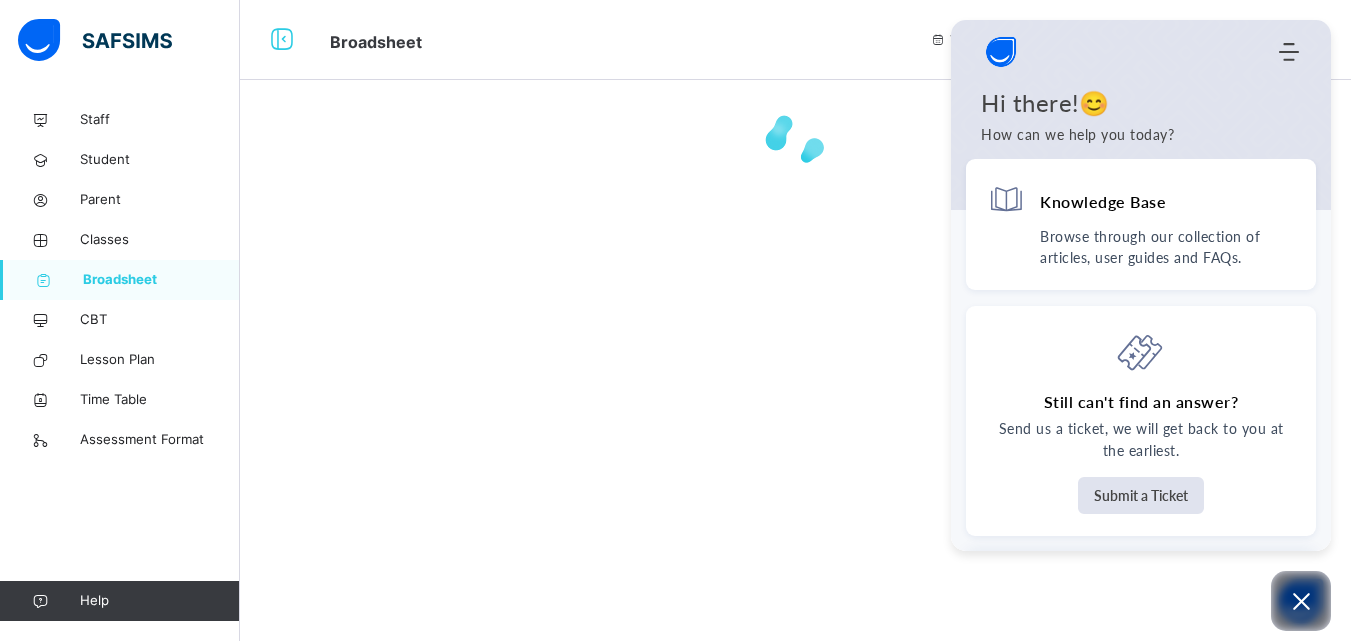 scroll, scrollTop: 0, scrollLeft: 0, axis: both 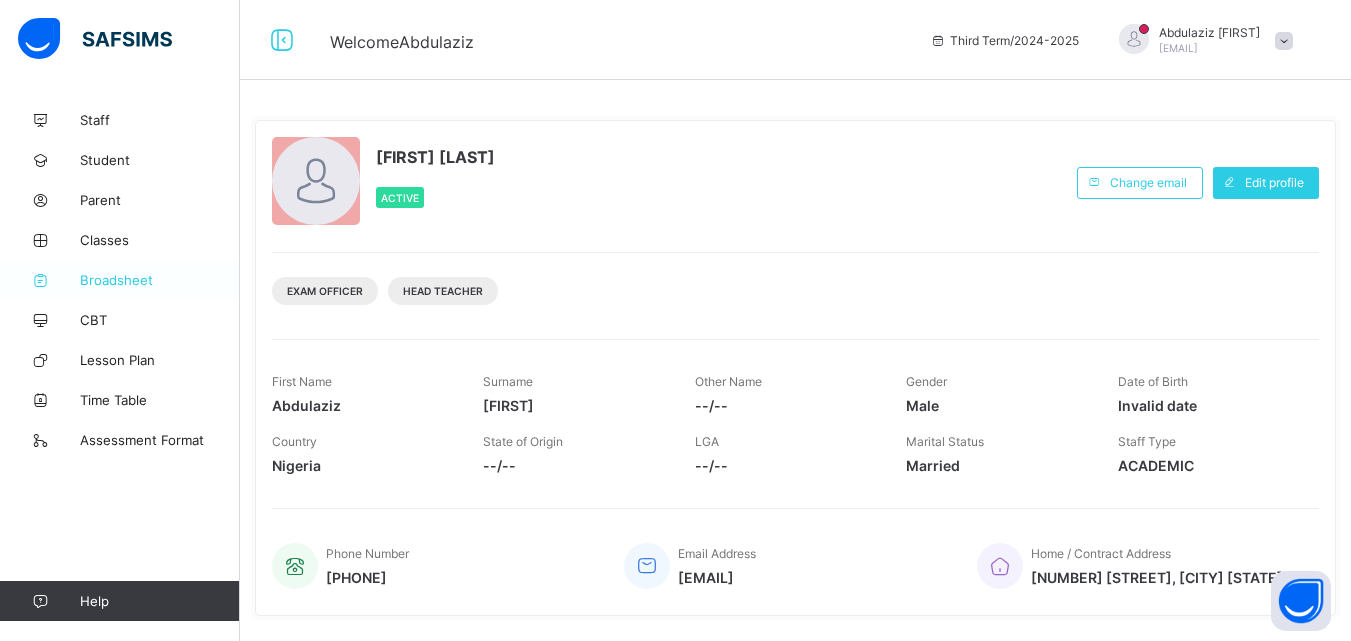 click on "Broadsheet" at bounding box center (160, 280) 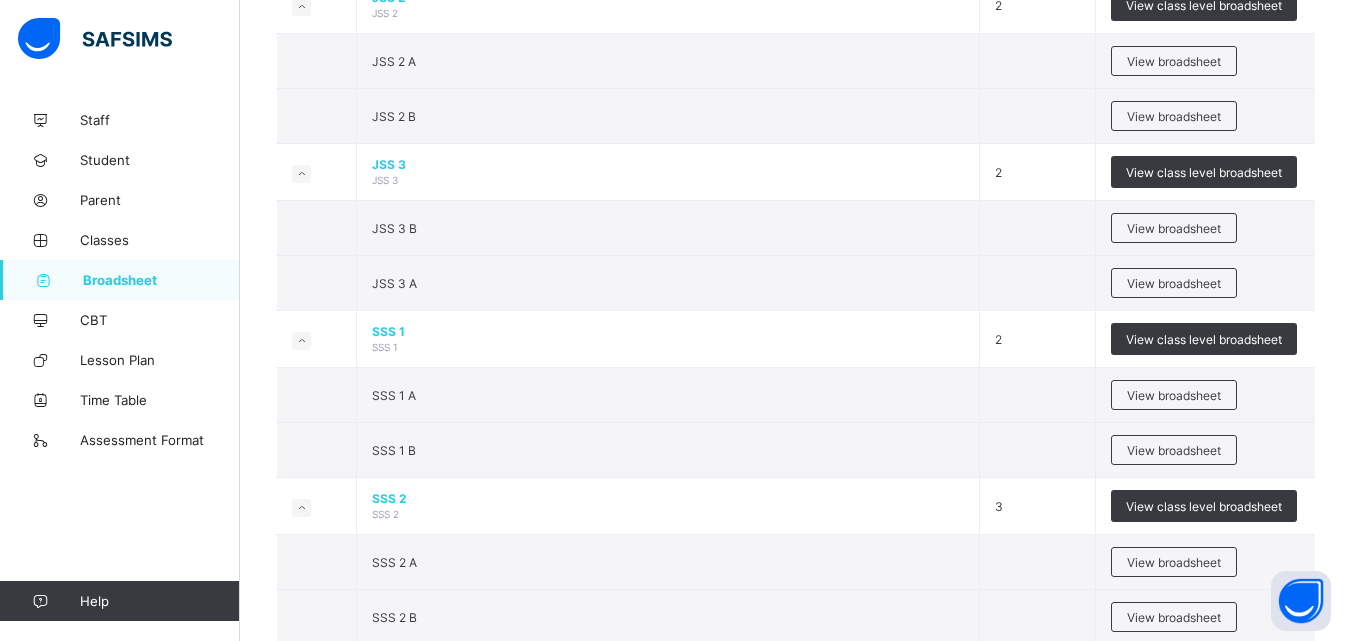 scroll, scrollTop: 1956, scrollLeft: 0, axis: vertical 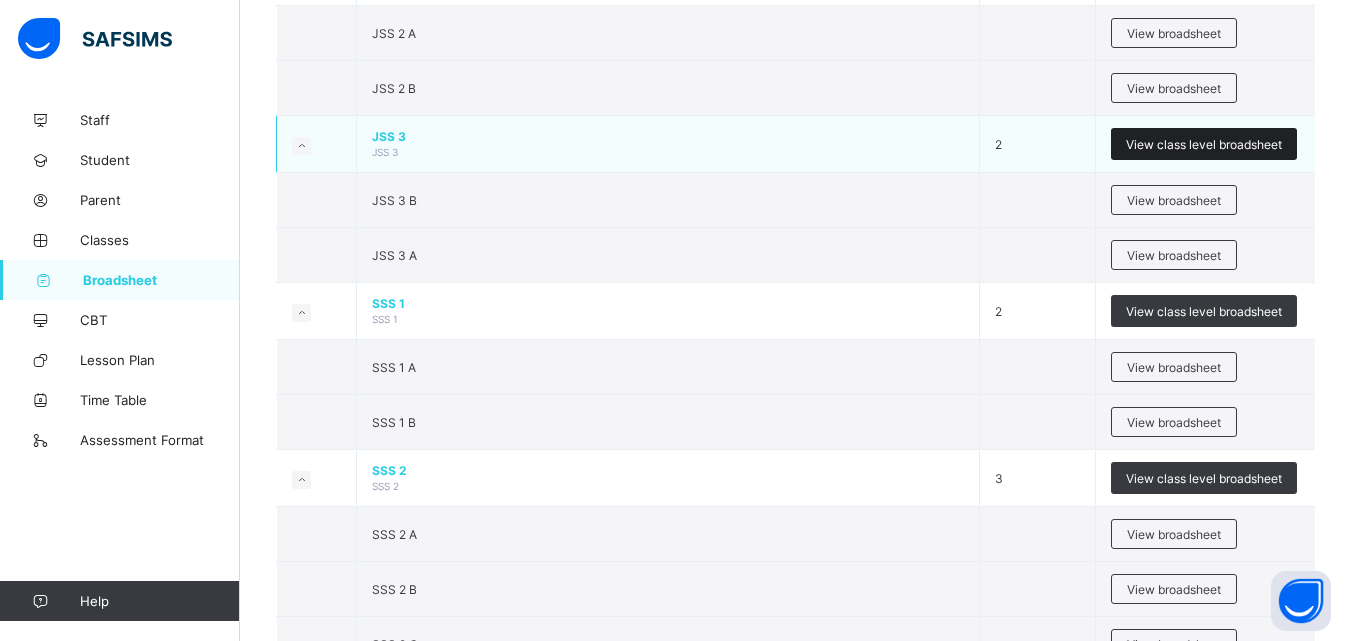 click on "View class level broadsheet" at bounding box center [1204, 144] 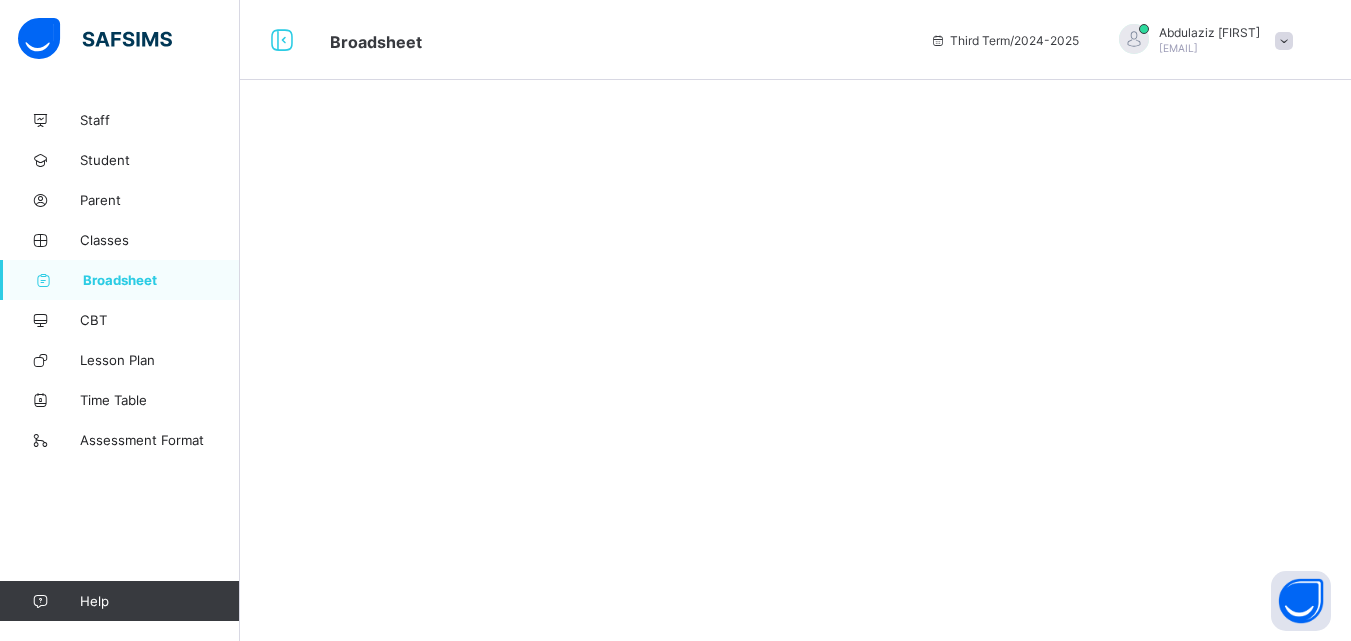 scroll, scrollTop: 0, scrollLeft: 0, axis: both 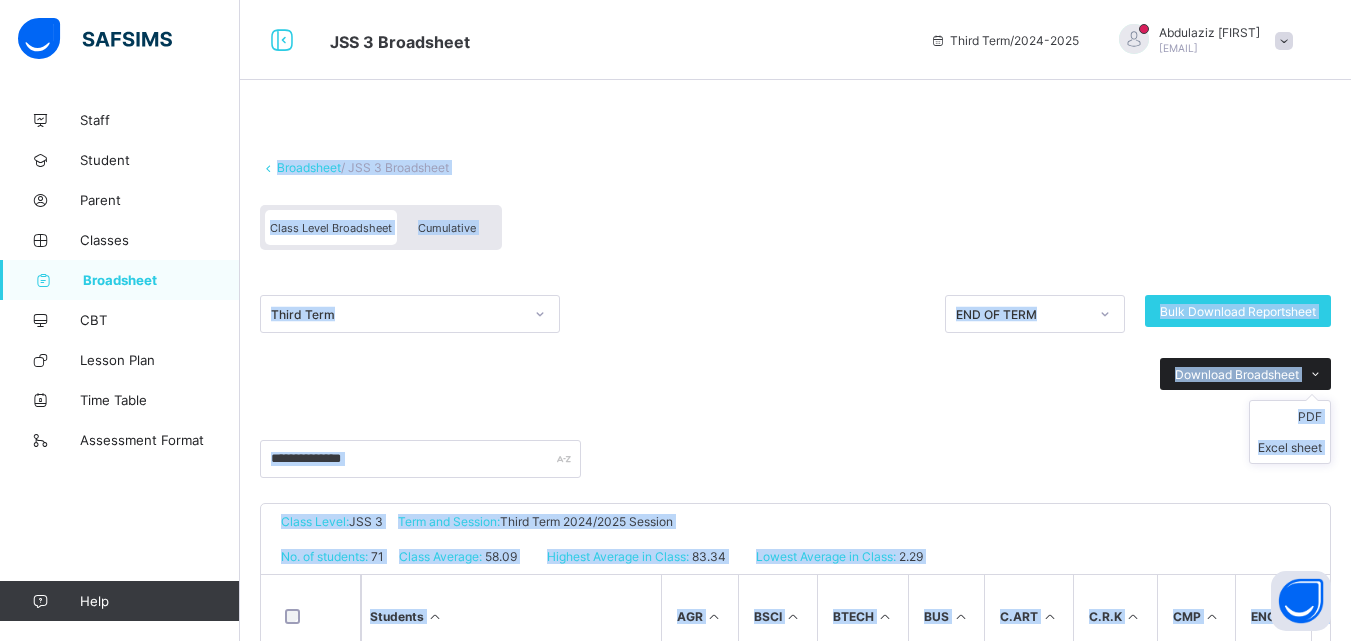 click on "Download Broadsheet" at bounding box center (1237, 374) 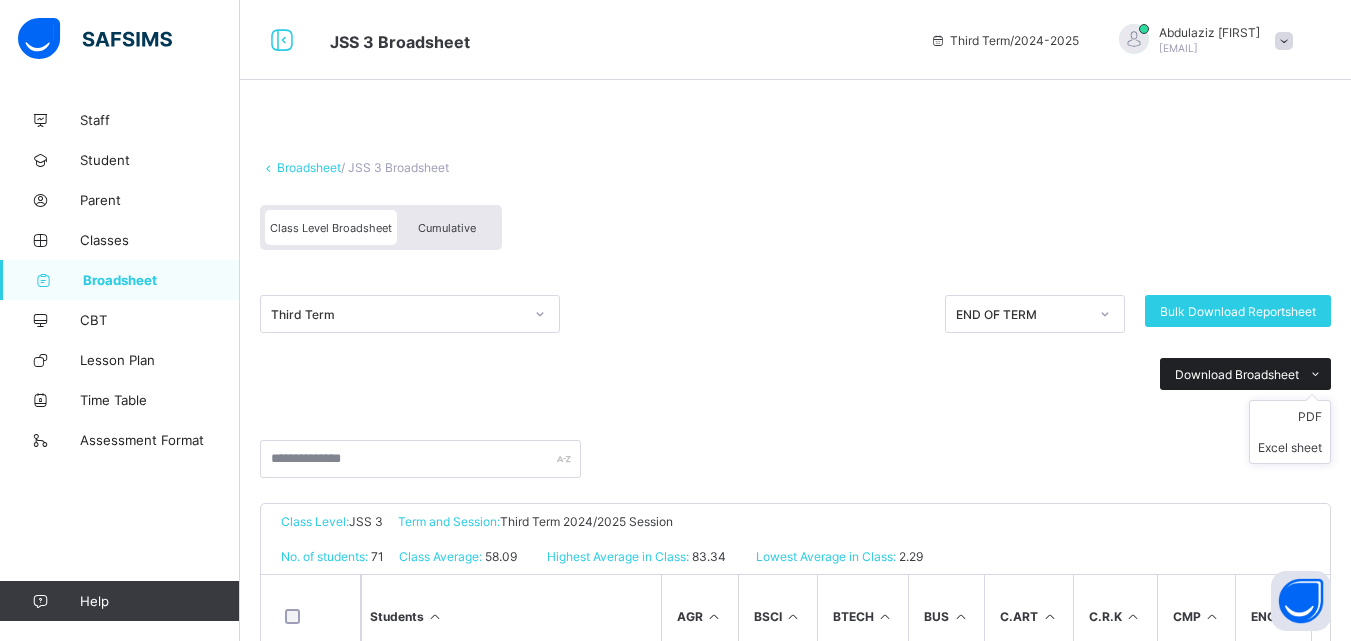 click at bounding box center (1315, 374) 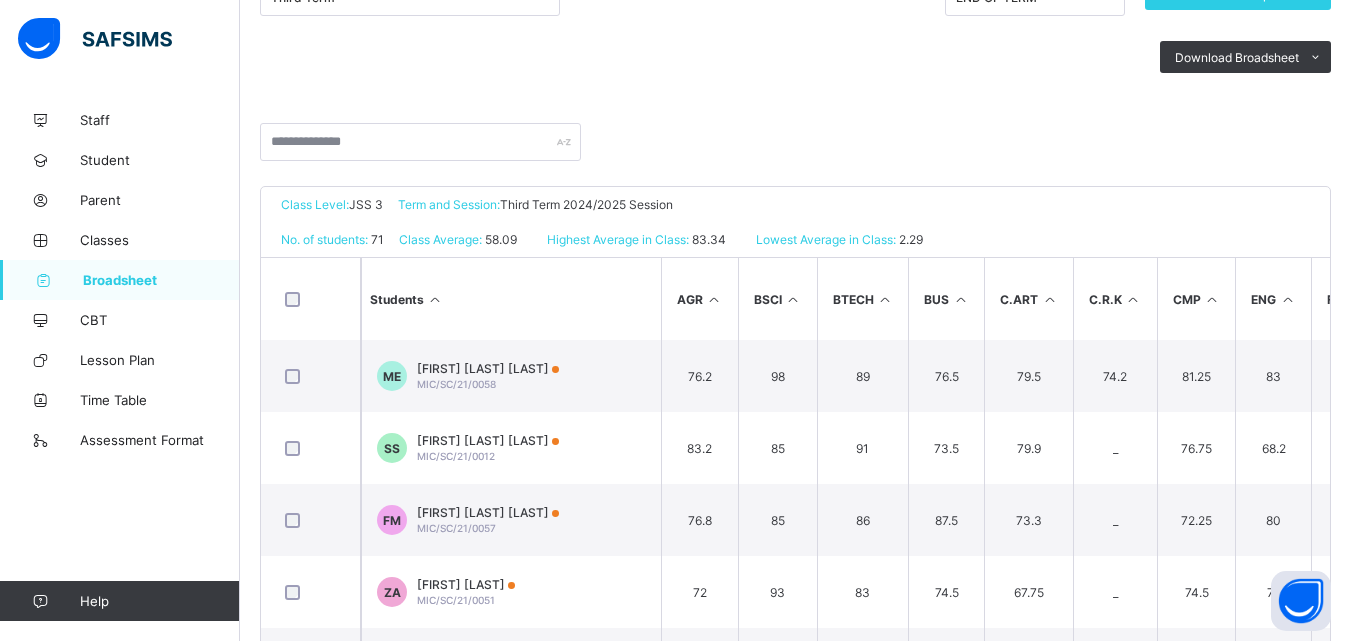 scroll, scrollTop: 319, scrollLeft: 0, axis: vertical 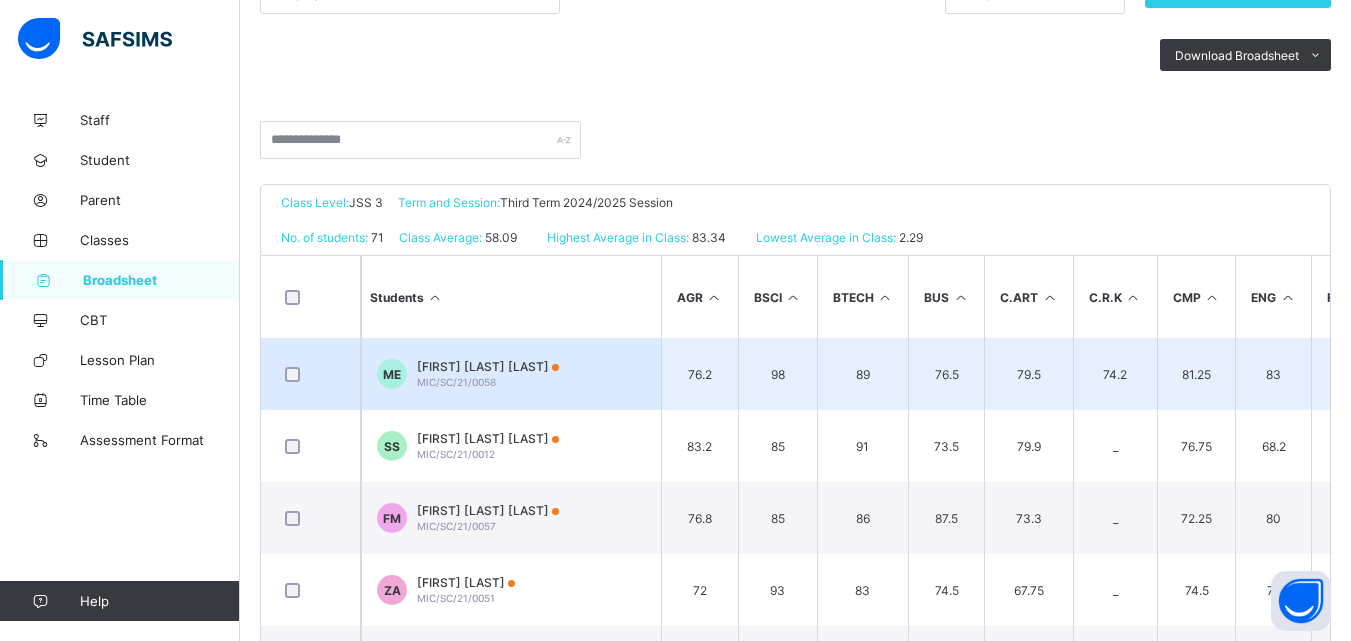 click on "81.25" at bounding box center (1196, 374) 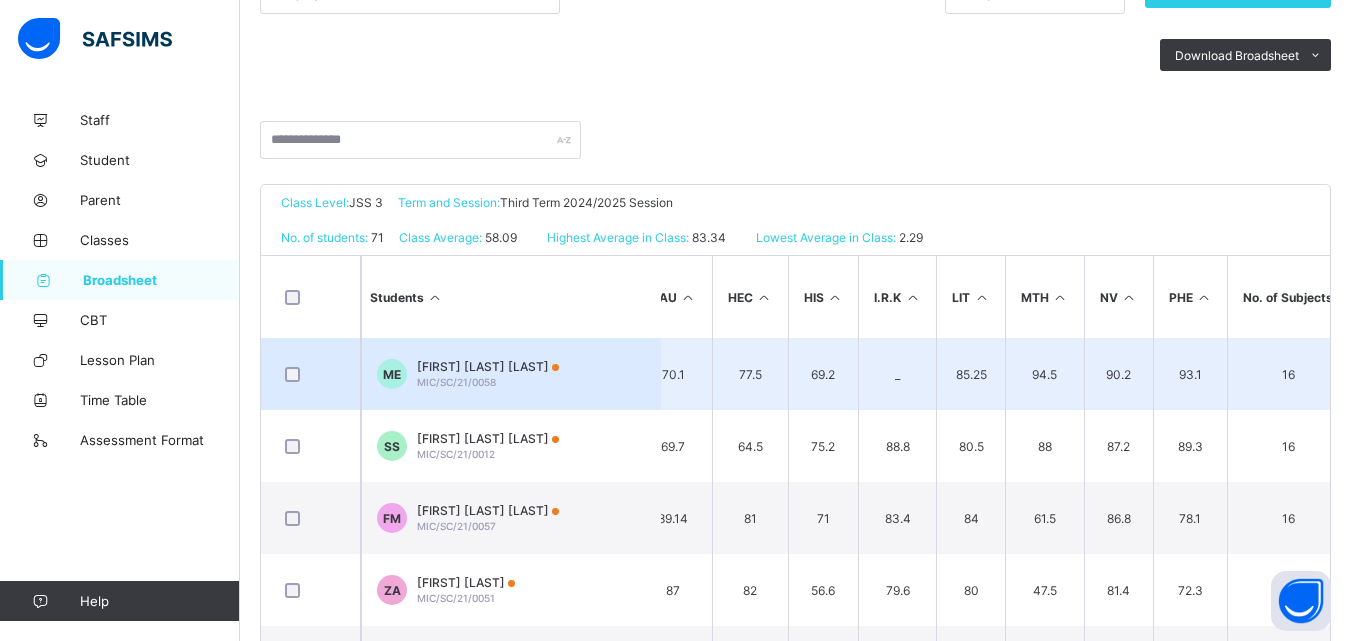 scroll, scrollTop: 0, scrollLeft: 1082, axis: horizontal 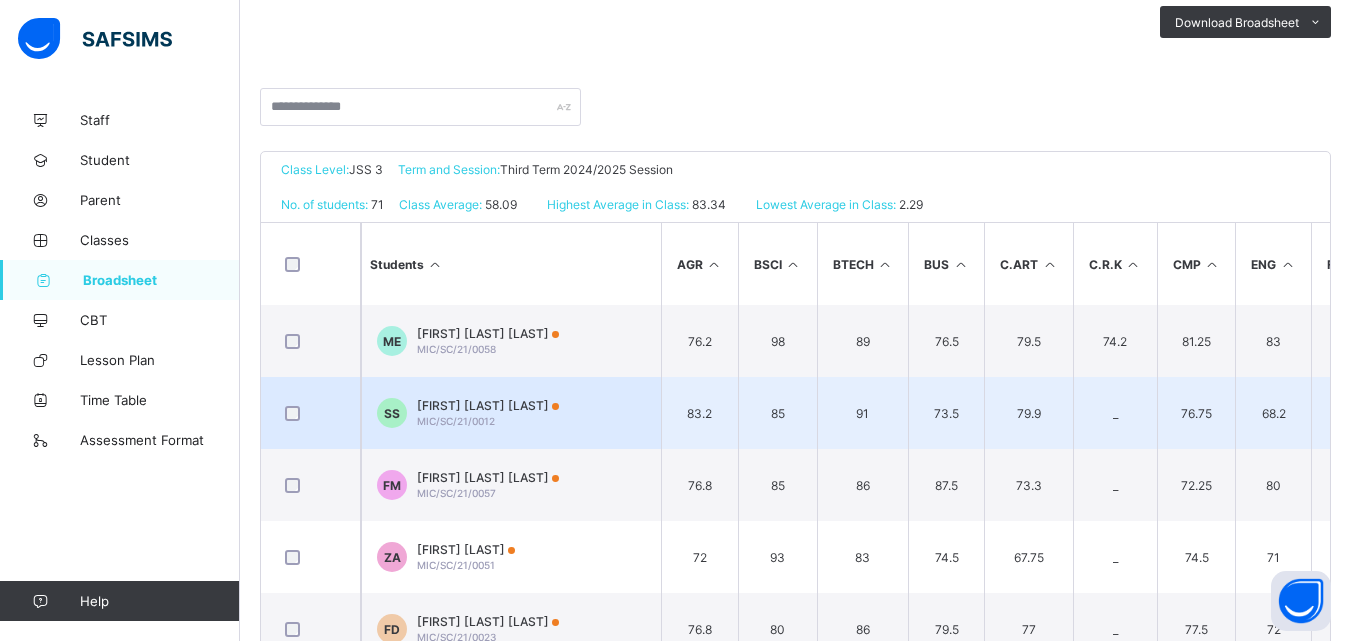 click on "76.75" at bounding box center (1196, 413) 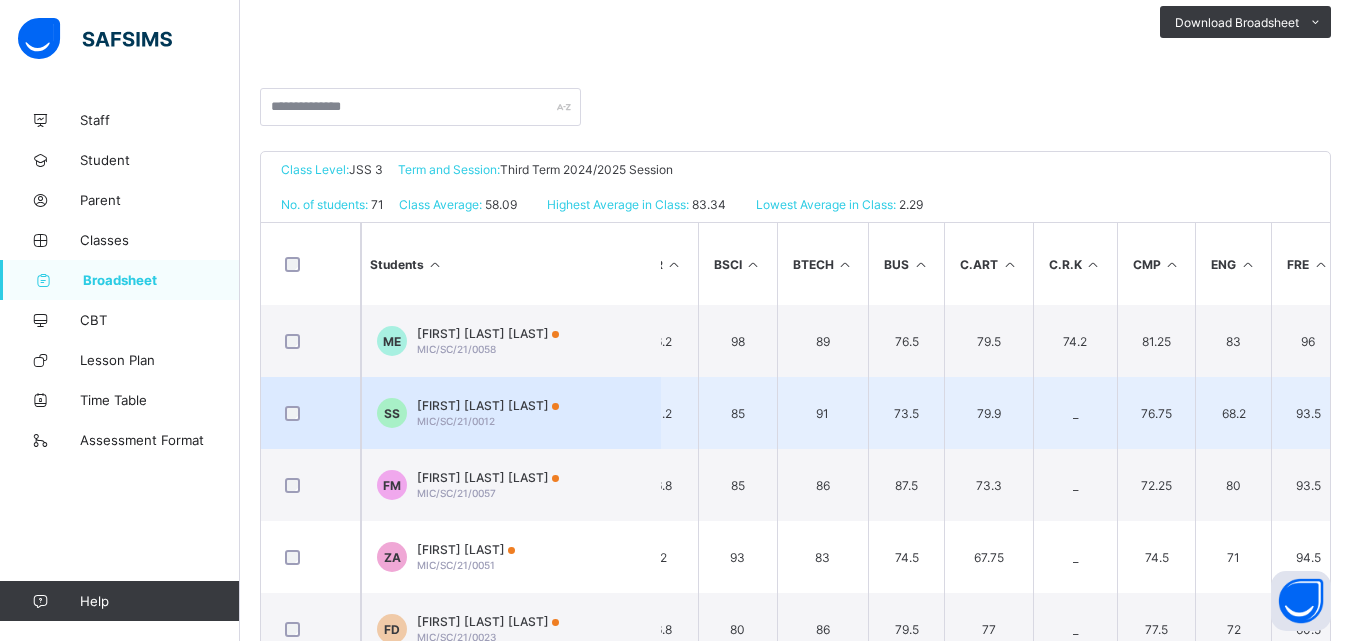 scroll, scrollTop: 0, scrollLeft: 1082, axis: horizontal 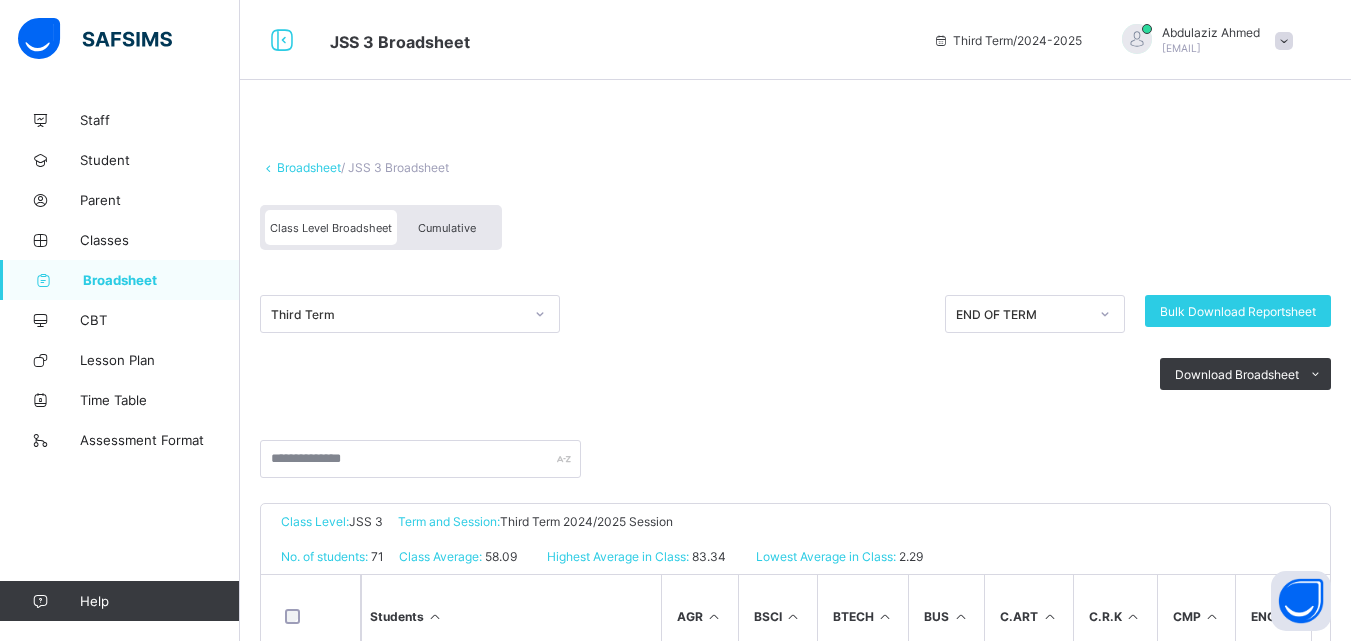 click on "Cumulative" at bounding box center [447, 228] 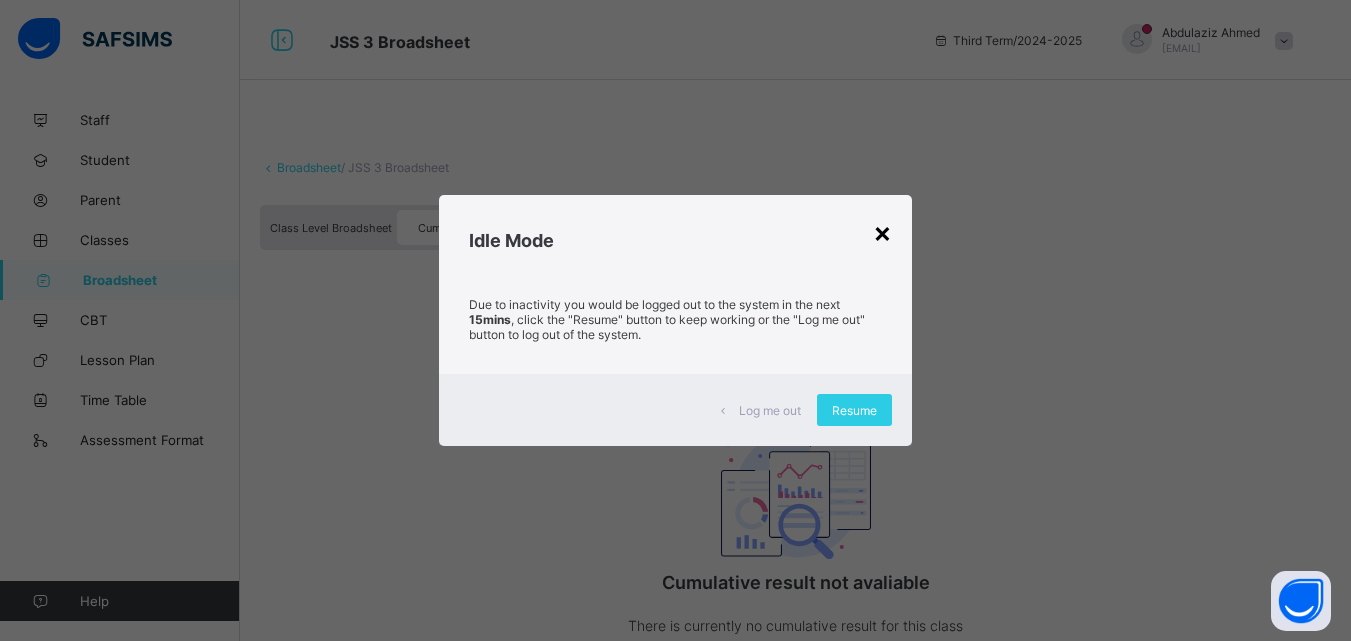 click on "×" at bounding box center (882, 232) 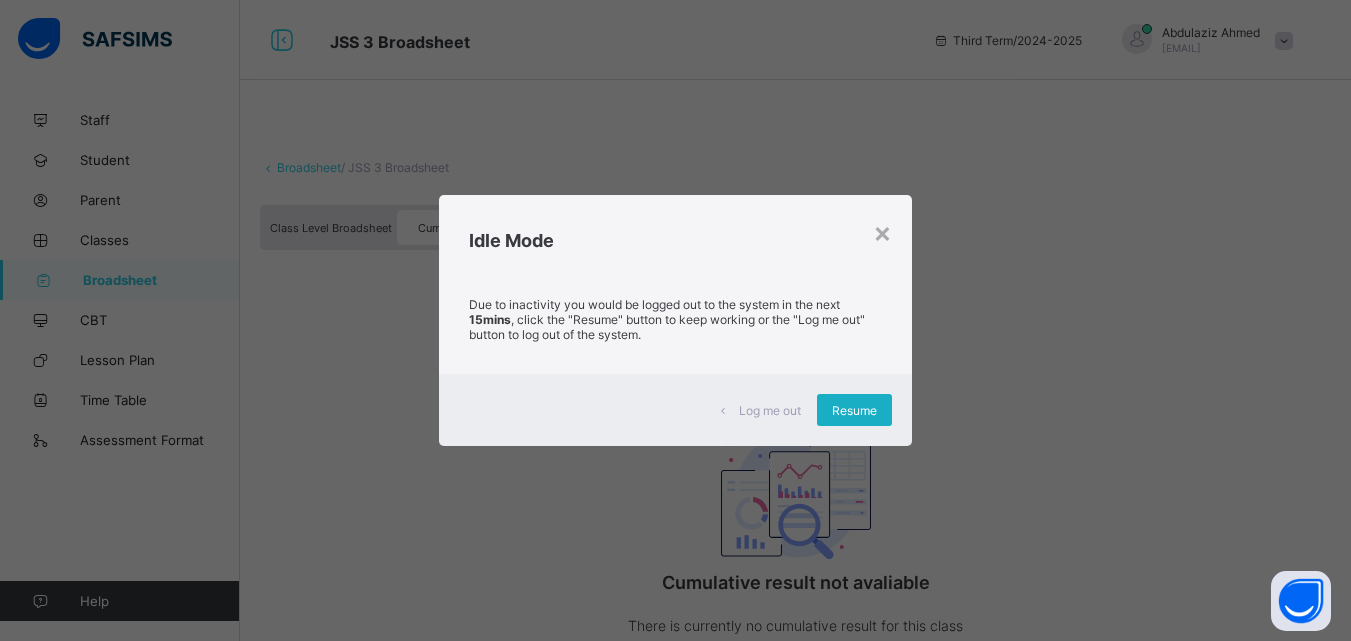 click on "Resume" at bounding box center [854, 410] 